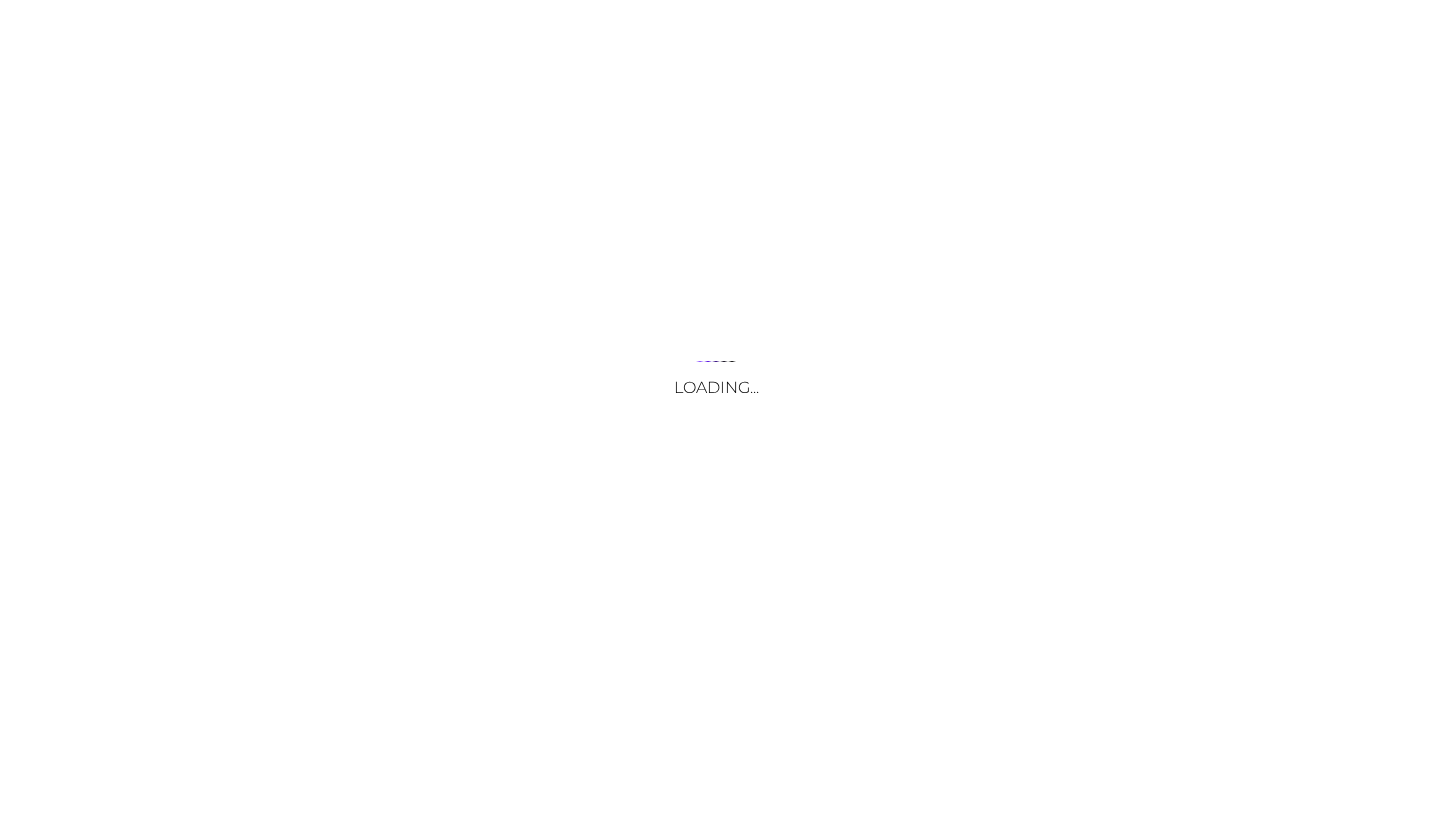 scroll, scrollTop: 0, scrollLeft: 0, axis: both 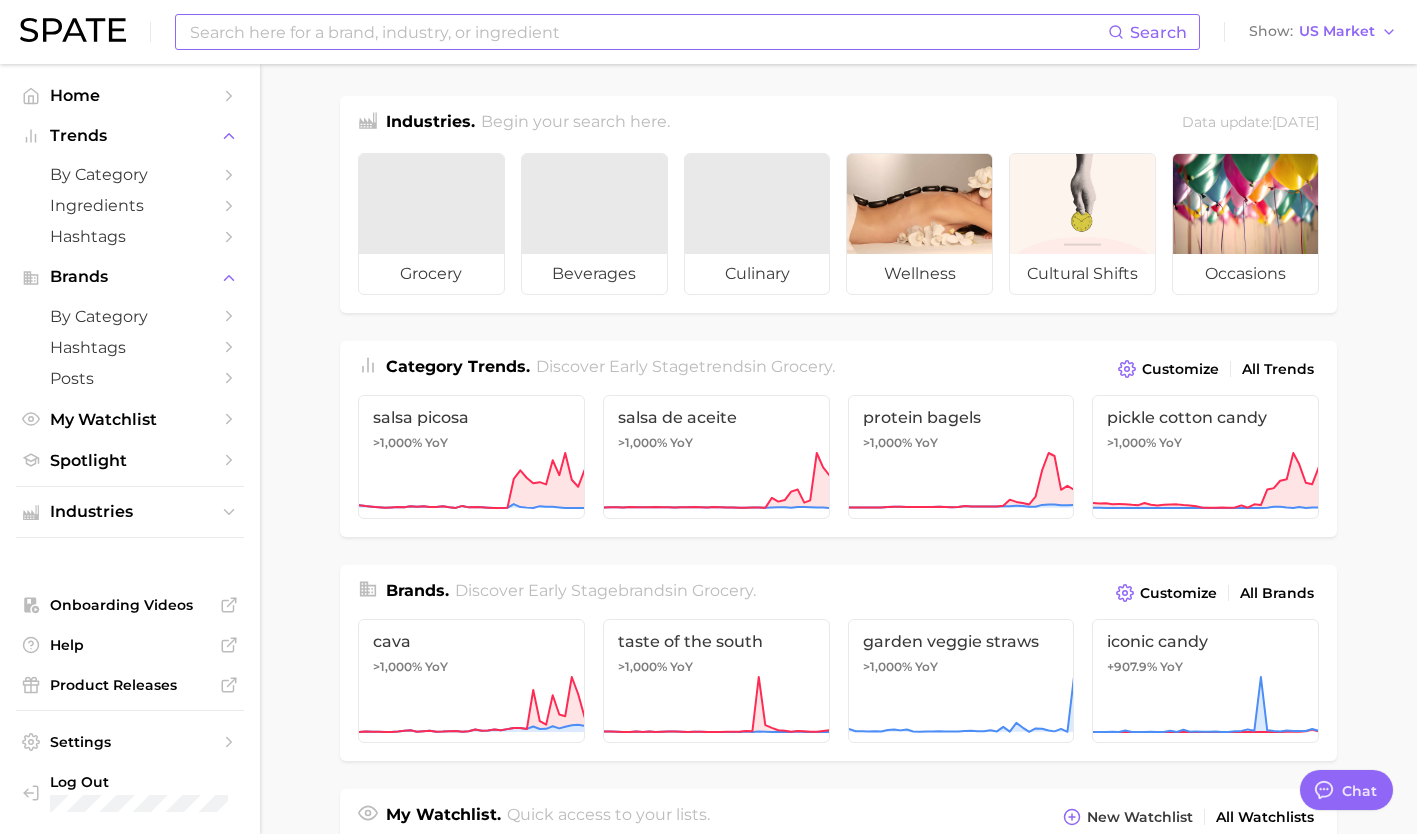 click at bounding box center [648, 32] 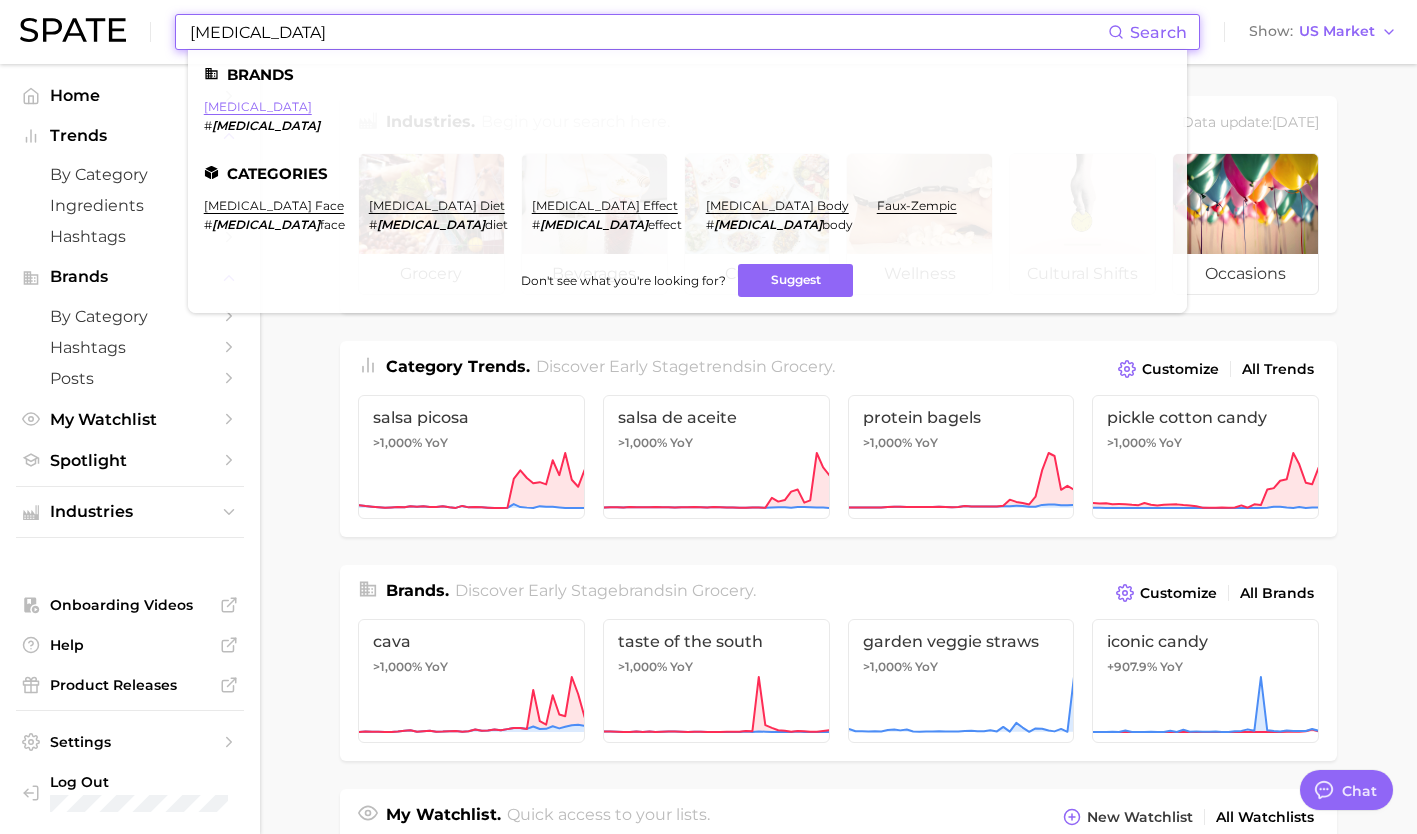 type on "[MEDICAL_DATA]" 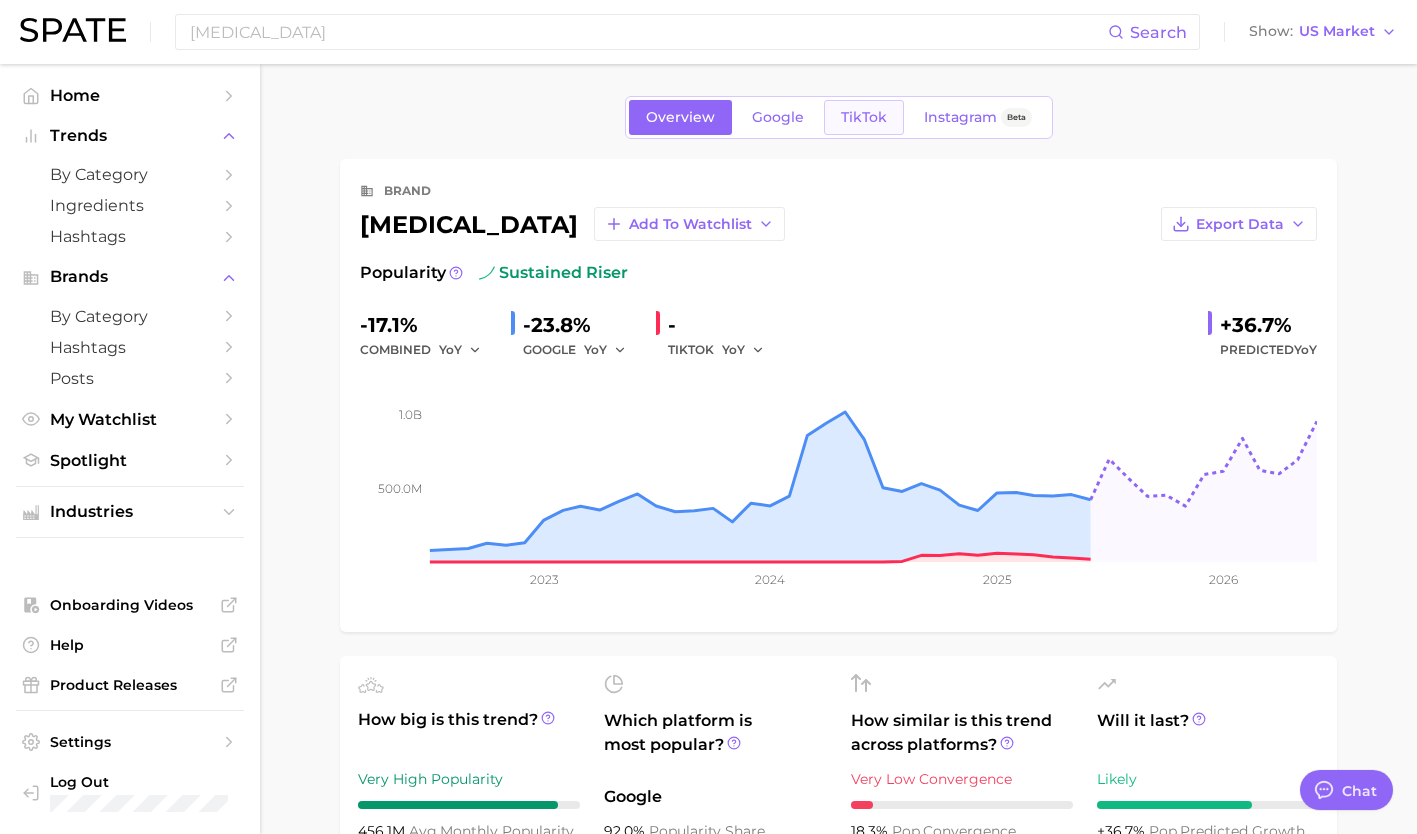 click on "TikTok" at bounding box center [864, 117] 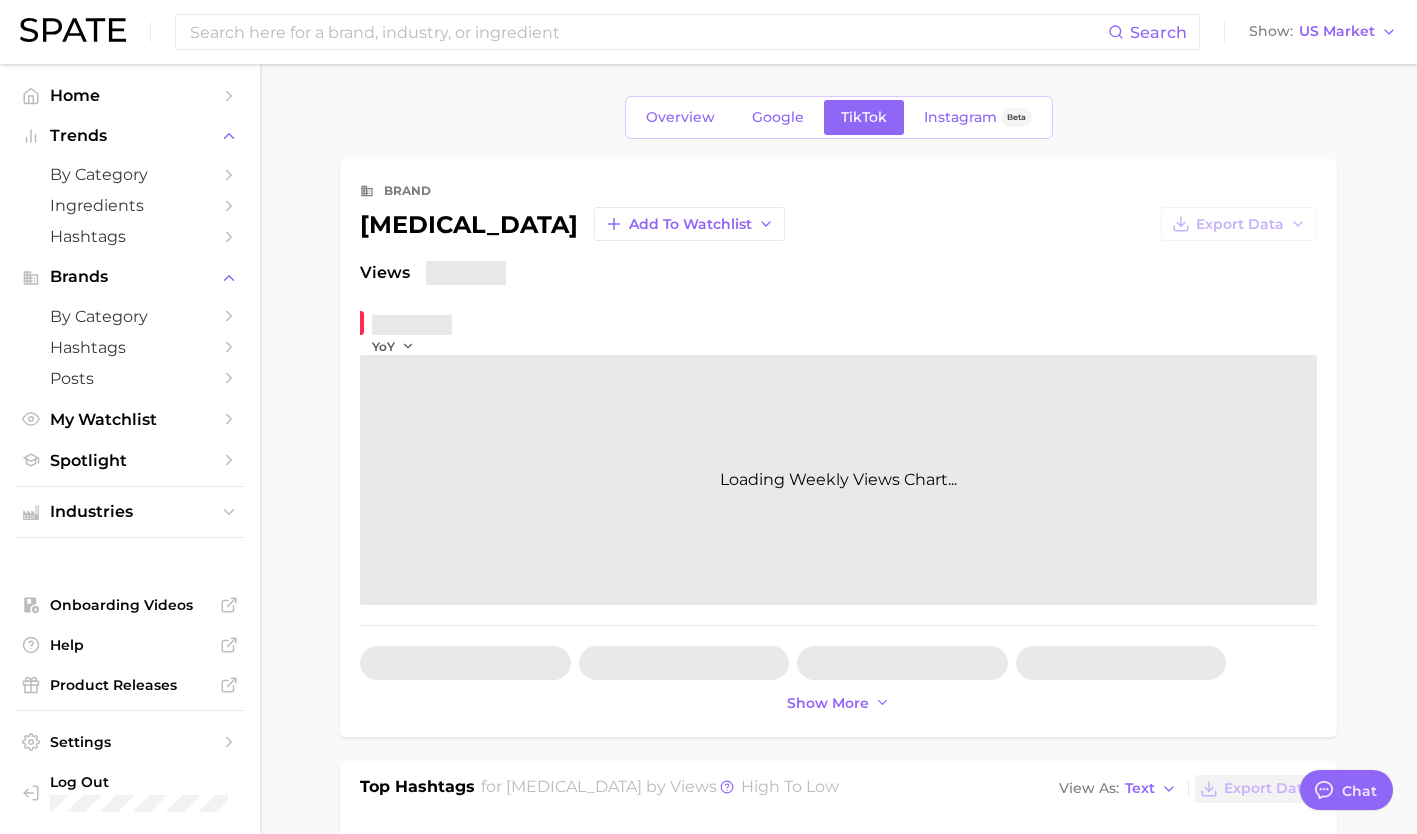 type on "x" 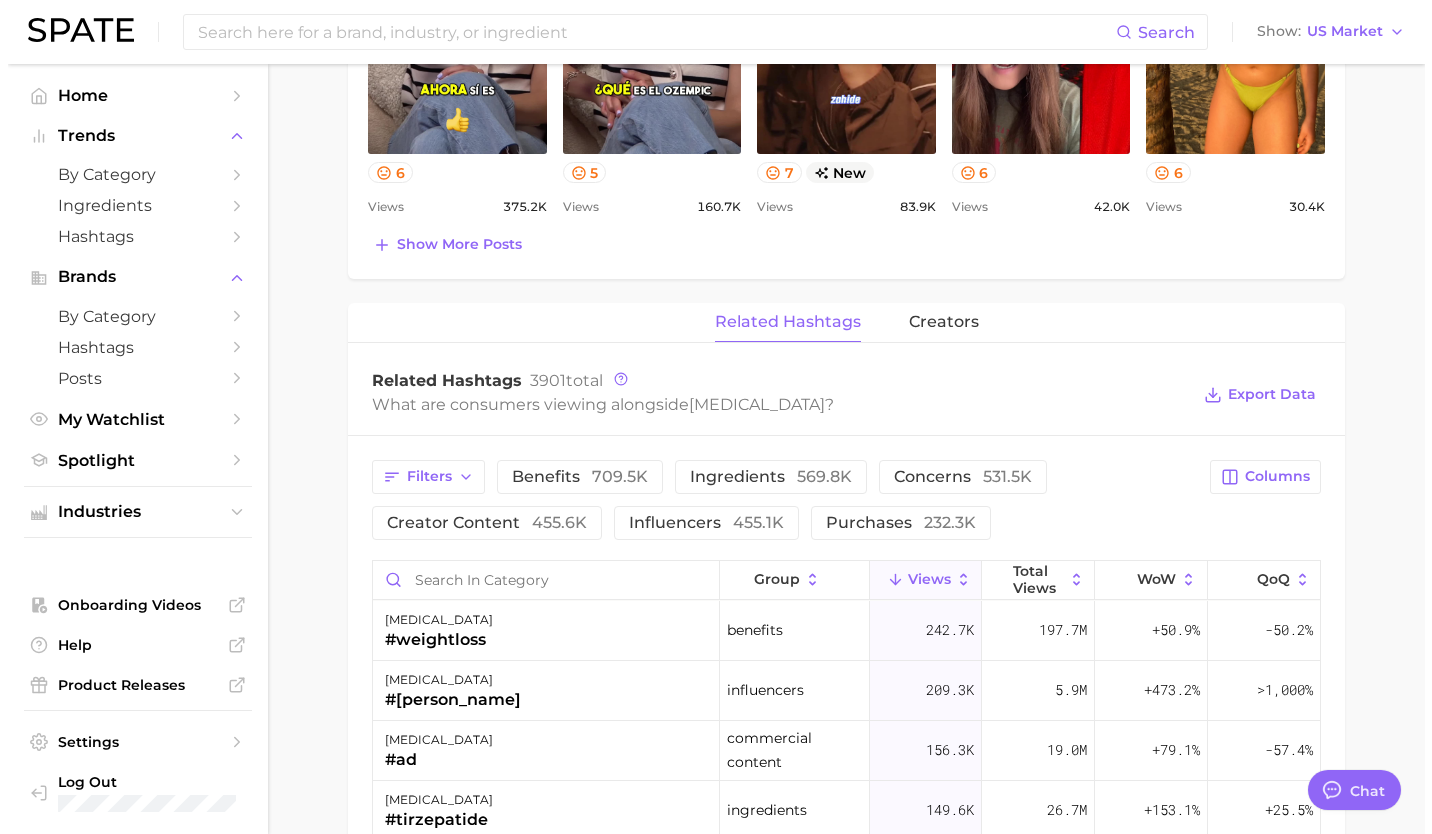 scroll, scrollTop: 1185, scrollLeft: 0, axis: vertical 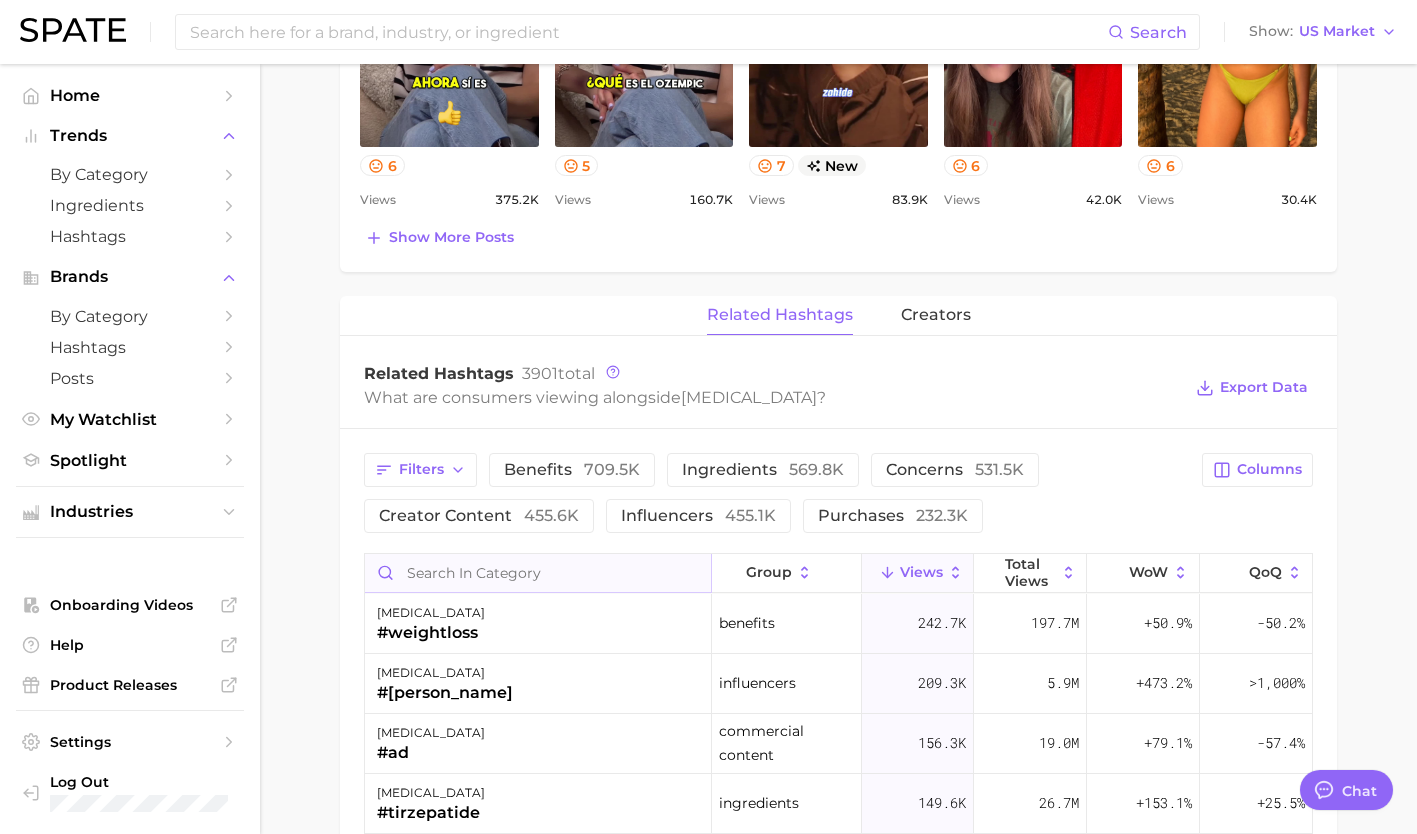 click at bounding box center (538, 573) 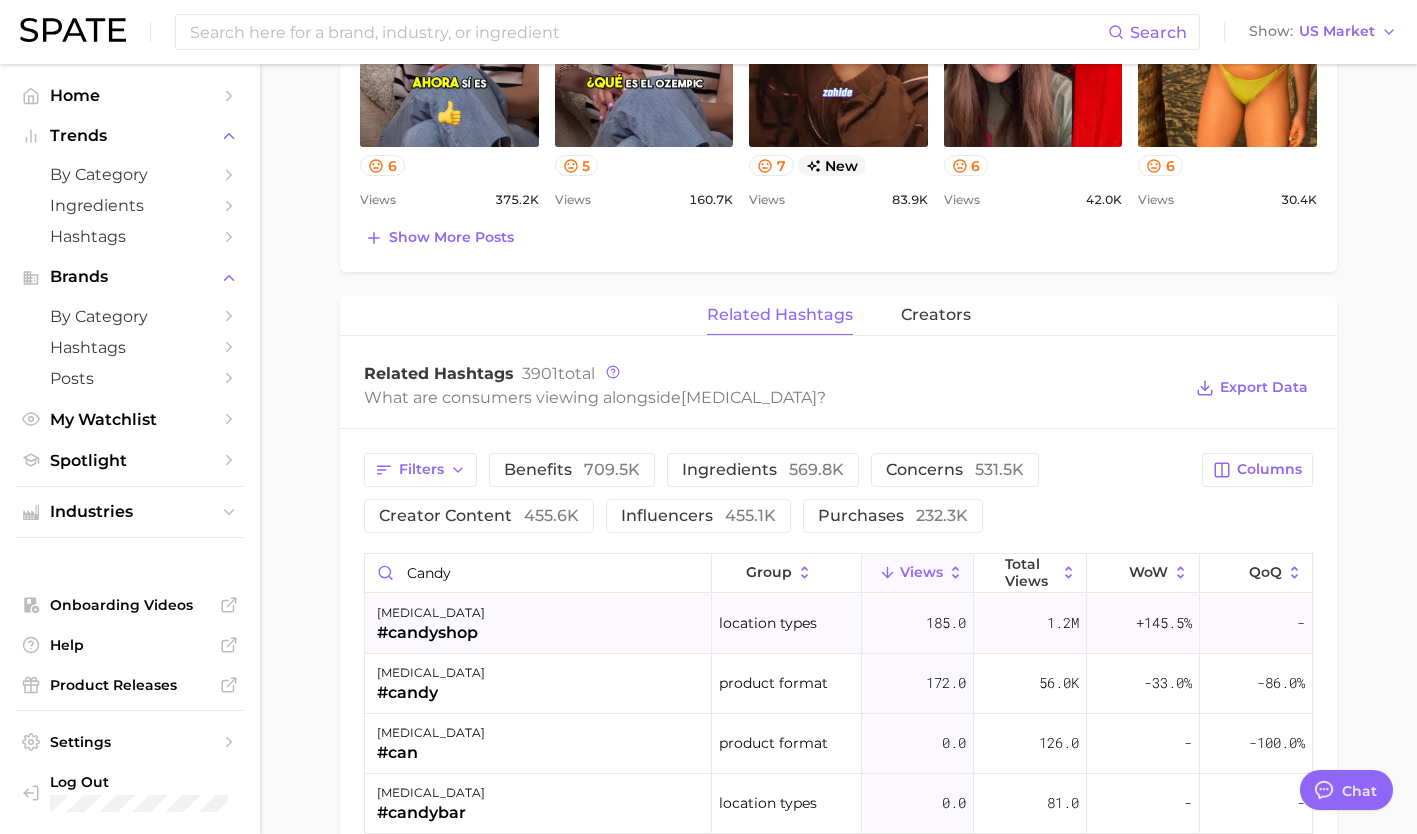 click on "#candyshop" at bounding box center (431, 633) 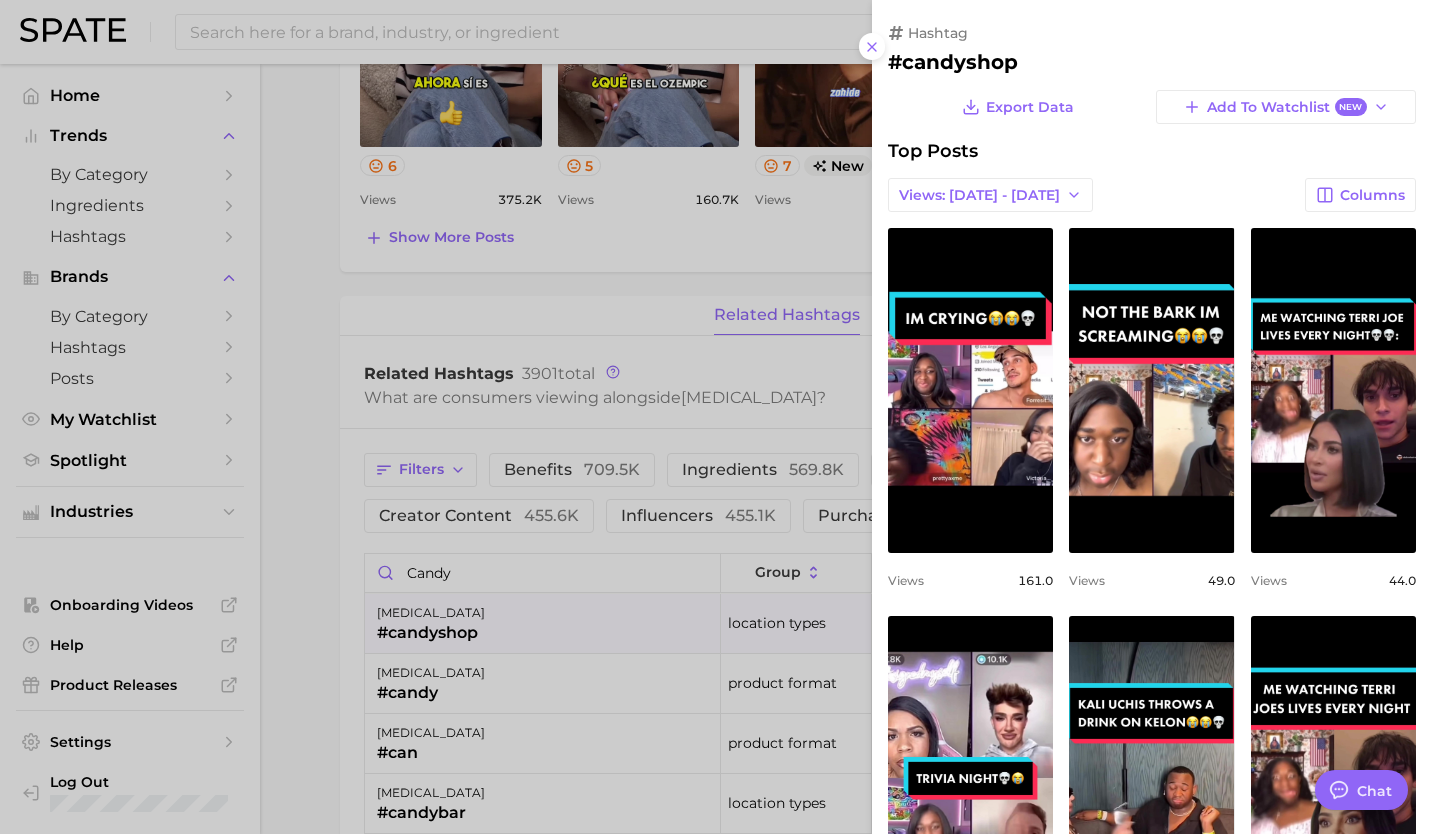 scroll, scrollTop: 0, scrollLeft: 0, axis: both 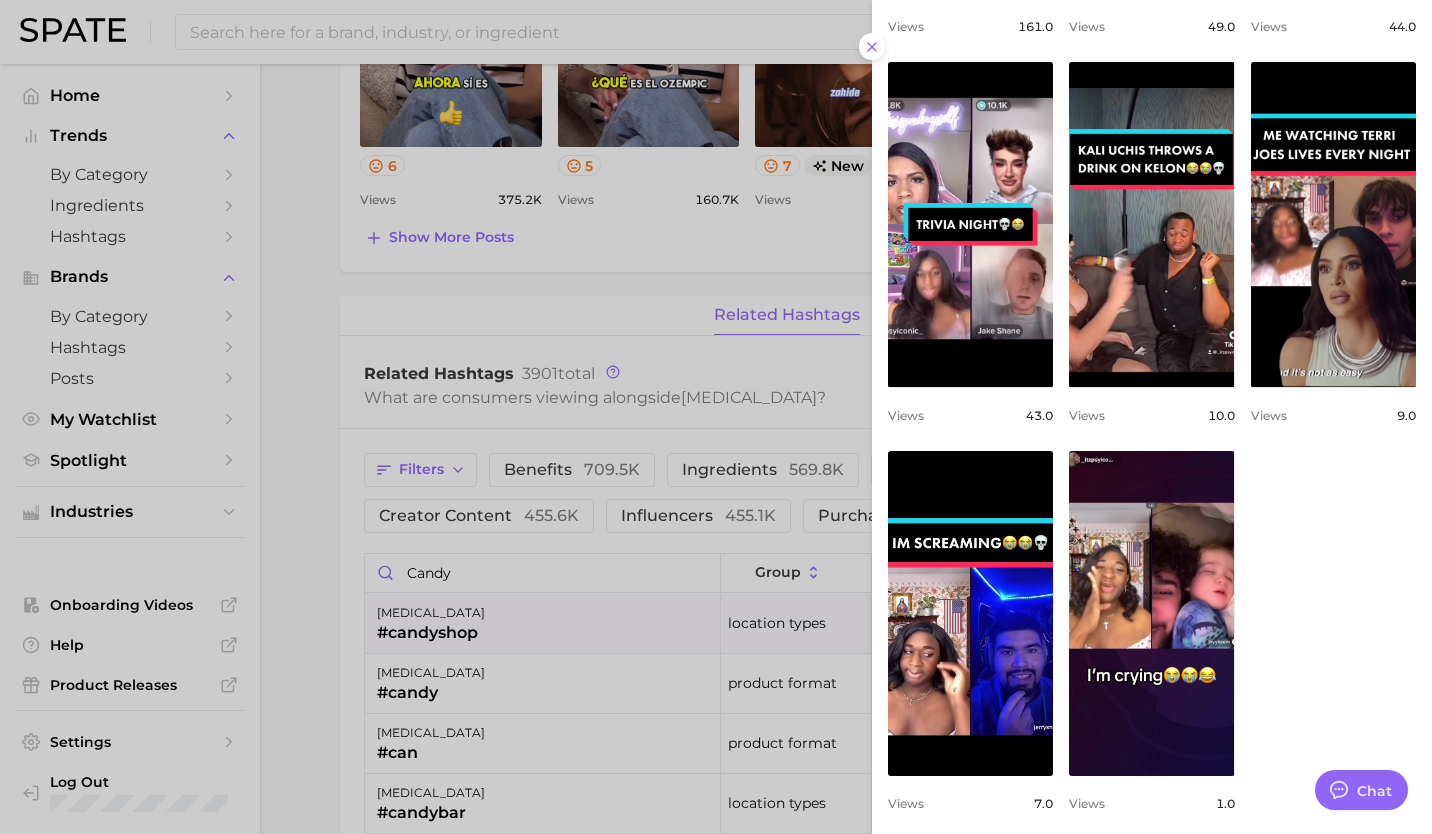 click at bounding box center [716, 417] 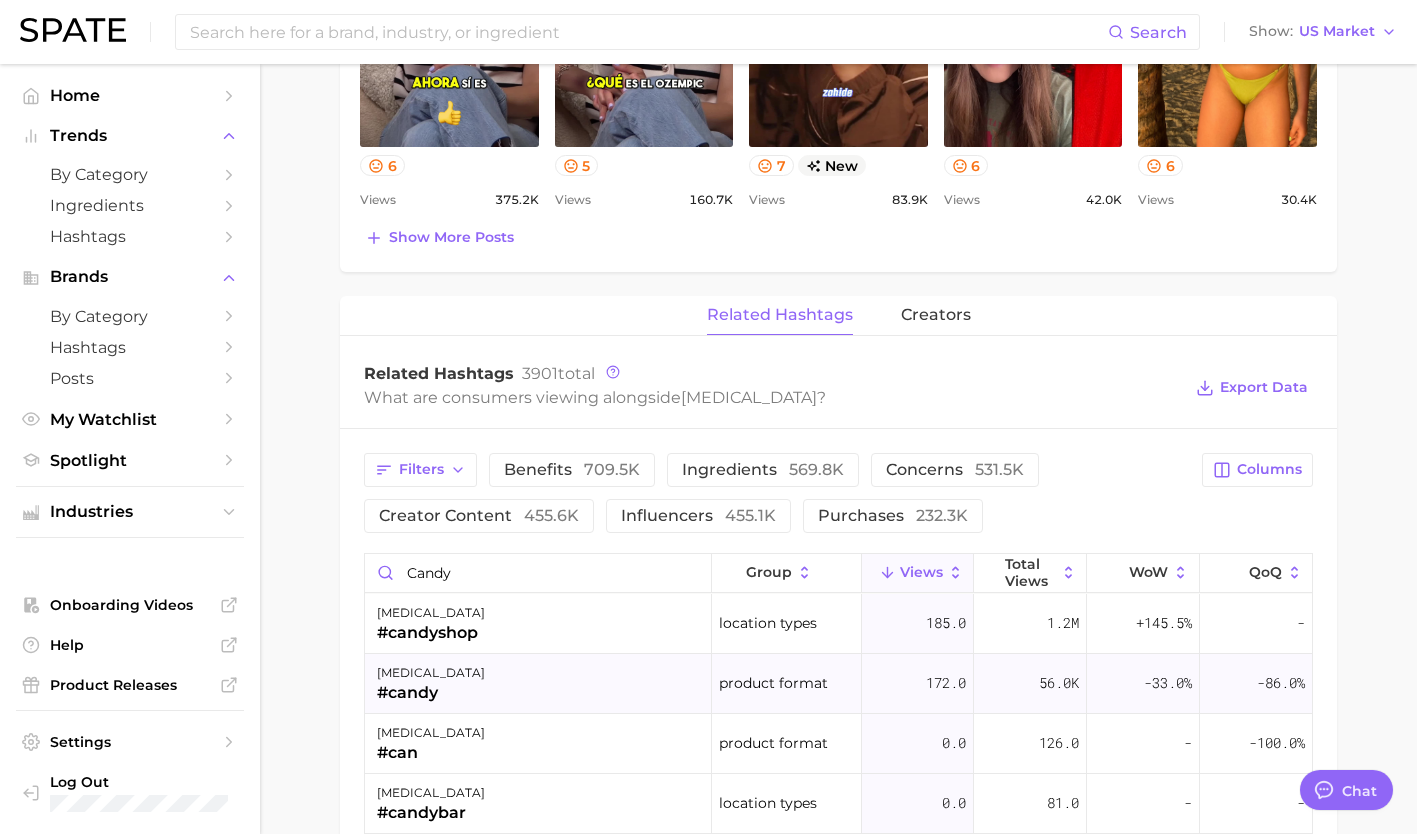 click on "[MEDICAL_DATA] #candy" at bounding box center (538, 684) 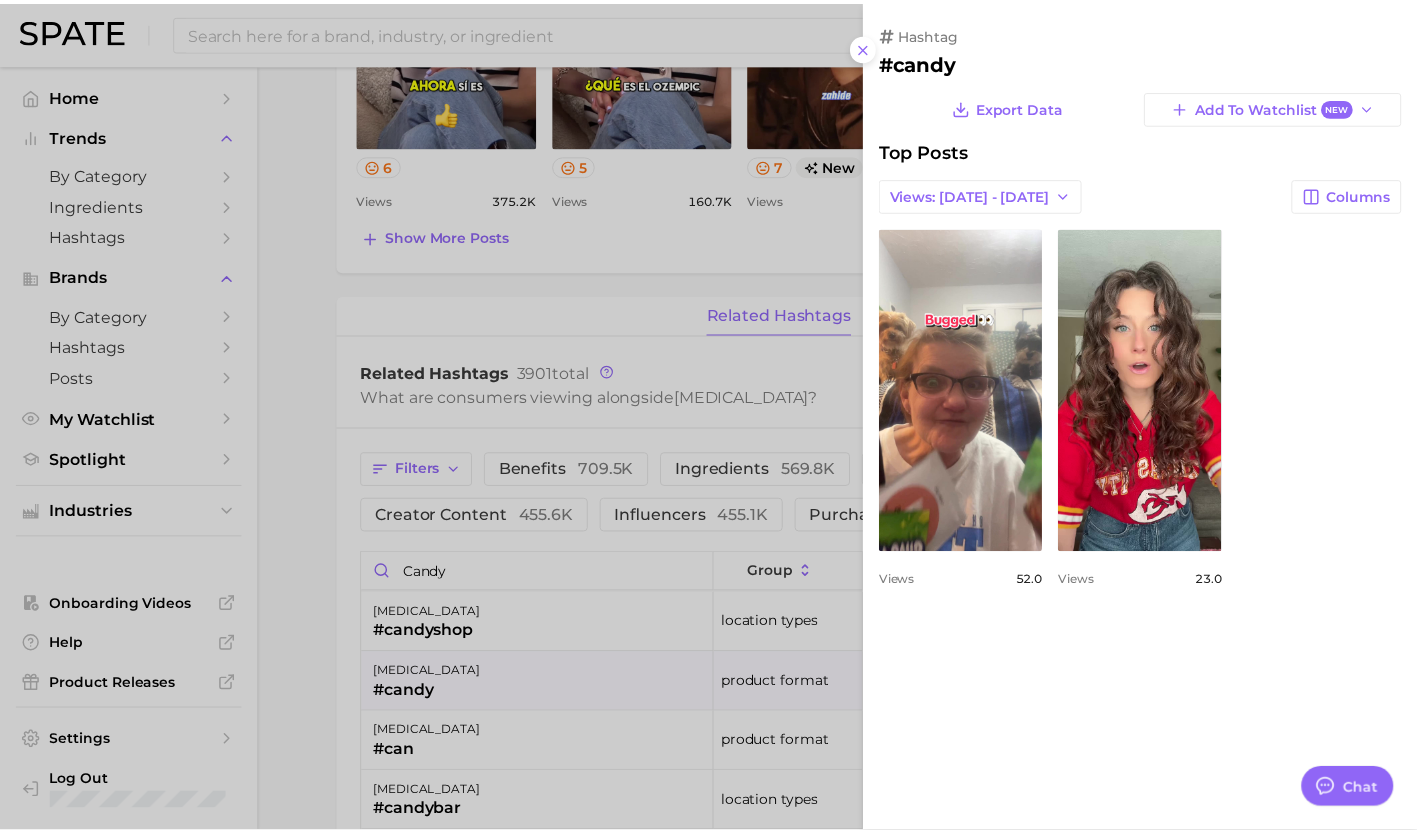 scroll, scrollTop: 0, scrollLeft: 0, axis: both 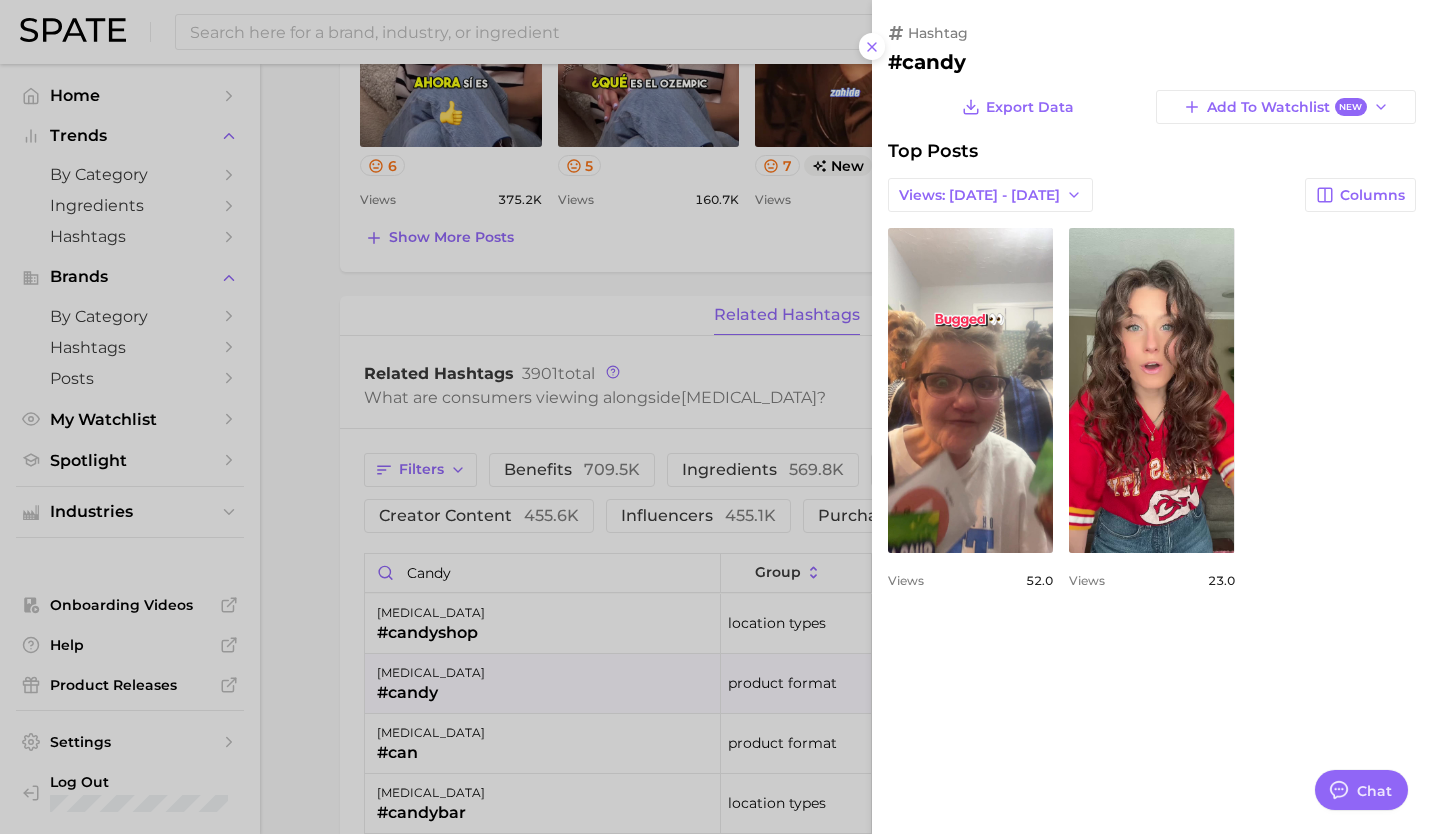 click at bounding box center (716, 417) 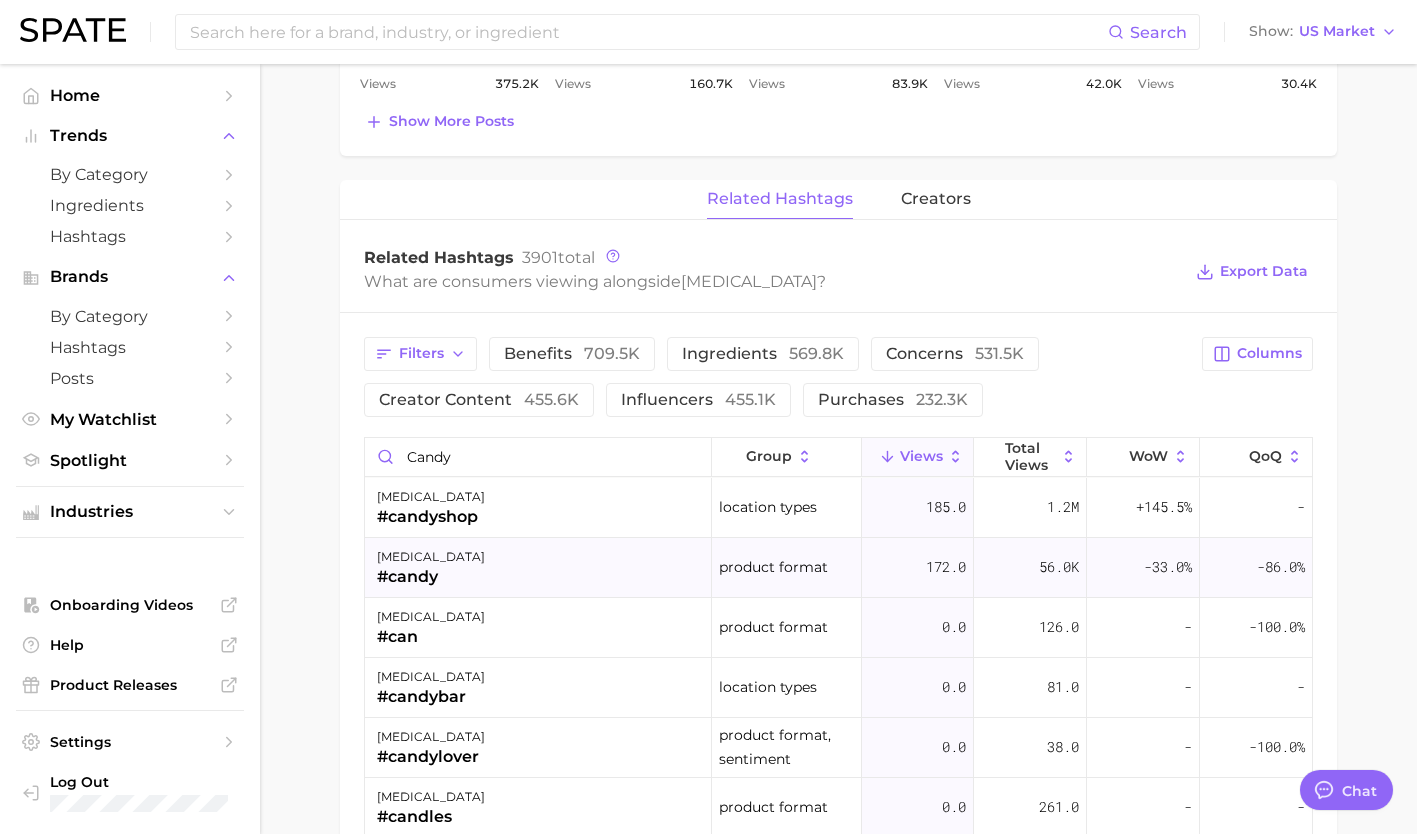 scroll, scrollTop: 1302, scrollLeft: 0, axis: vertical 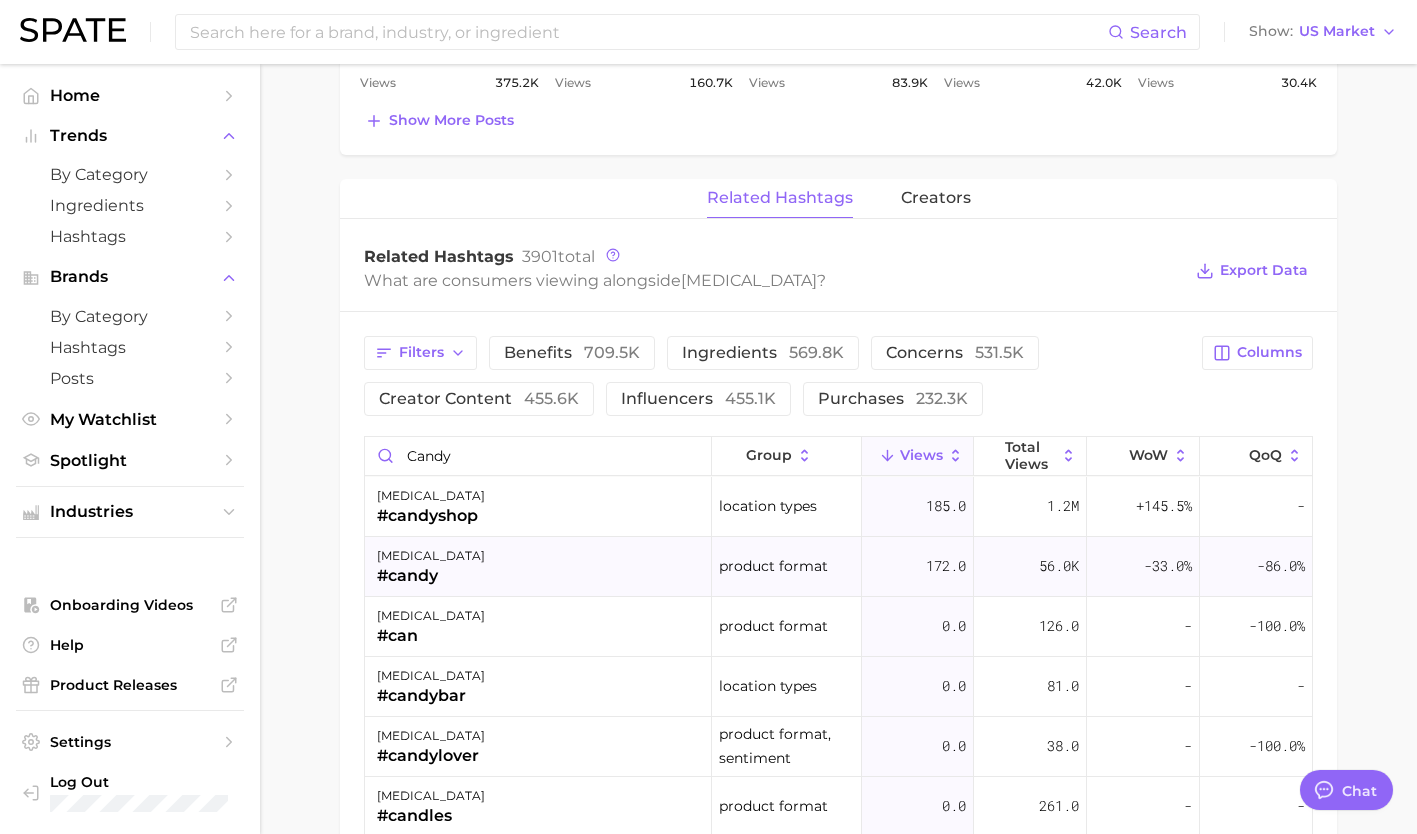 click on "[MEDICAL_DATA] #candybar" at bounding box center [538, 687] 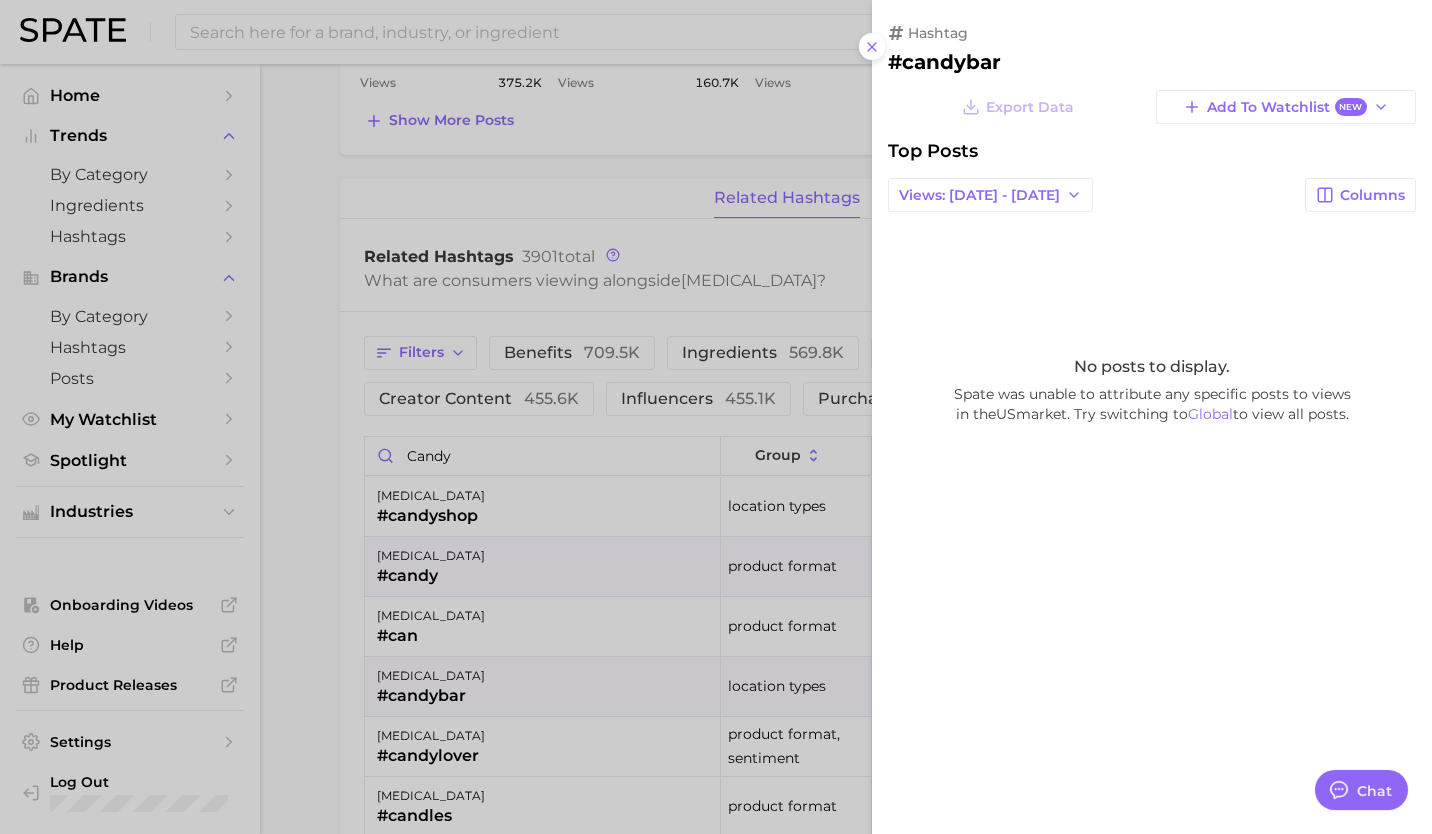 click at bounding box center (716, 417) 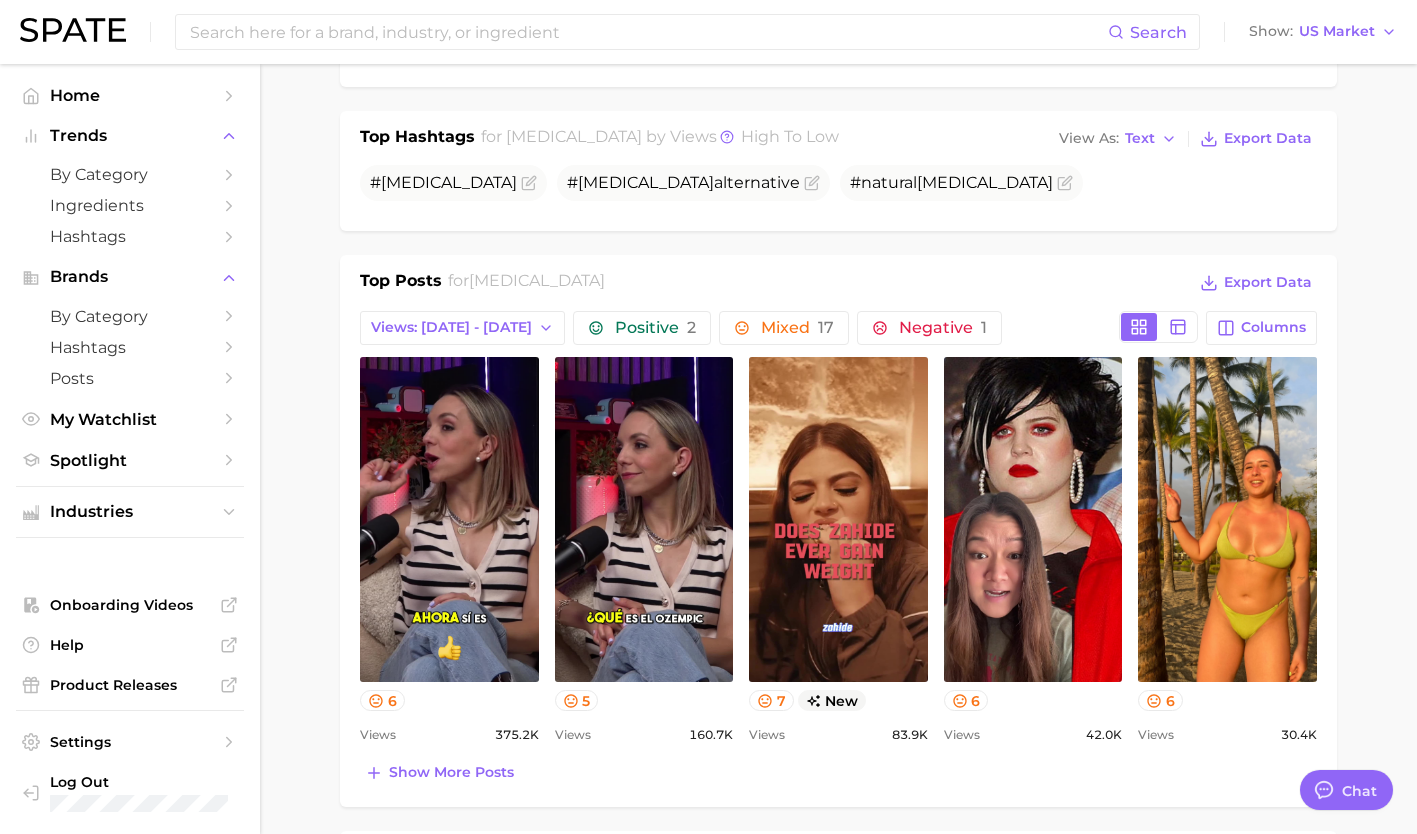 scroll, scrollTop: 649, scrollLeft: 0, axis: vertical 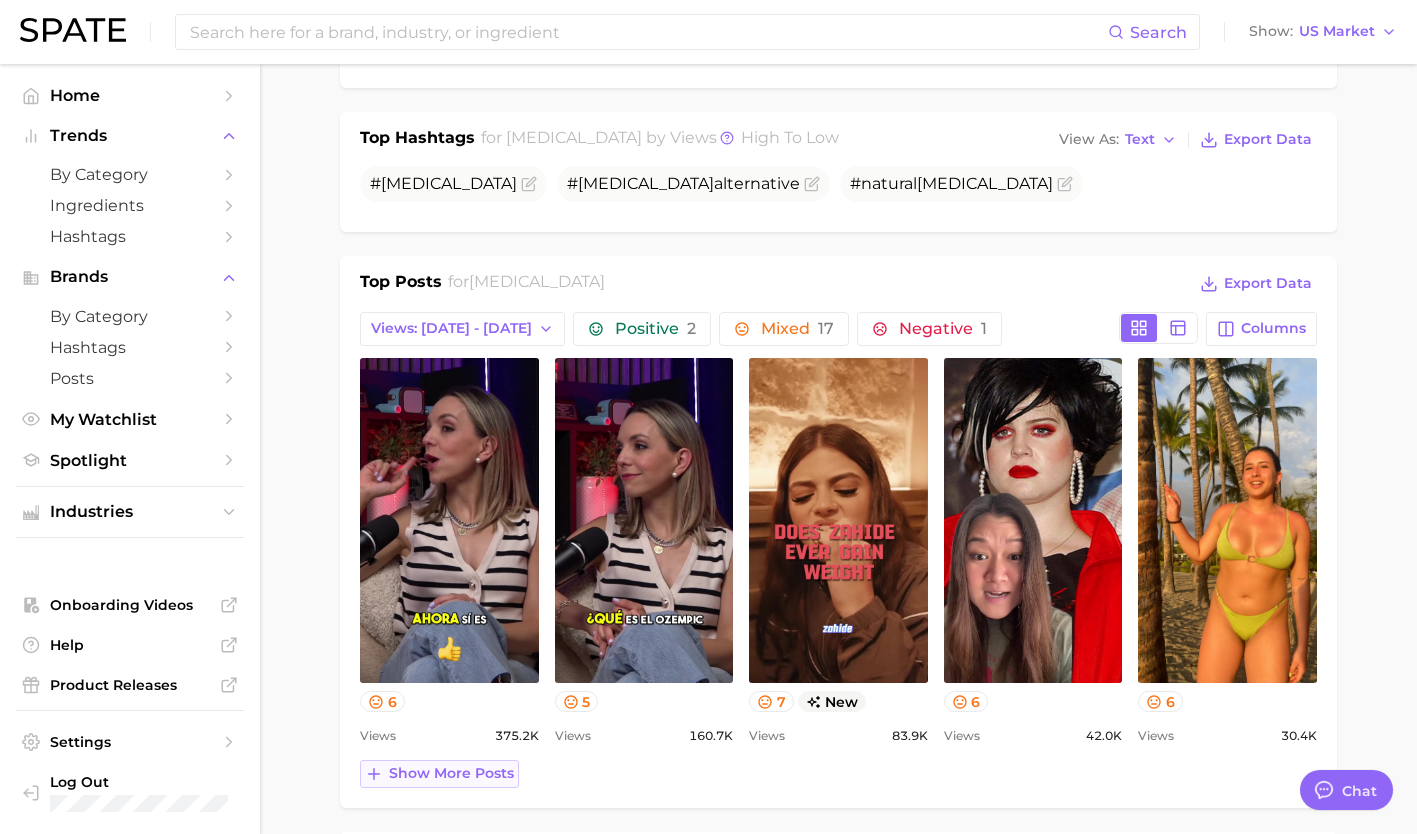 click on "Show more posts" at bounding box center (451, 773) 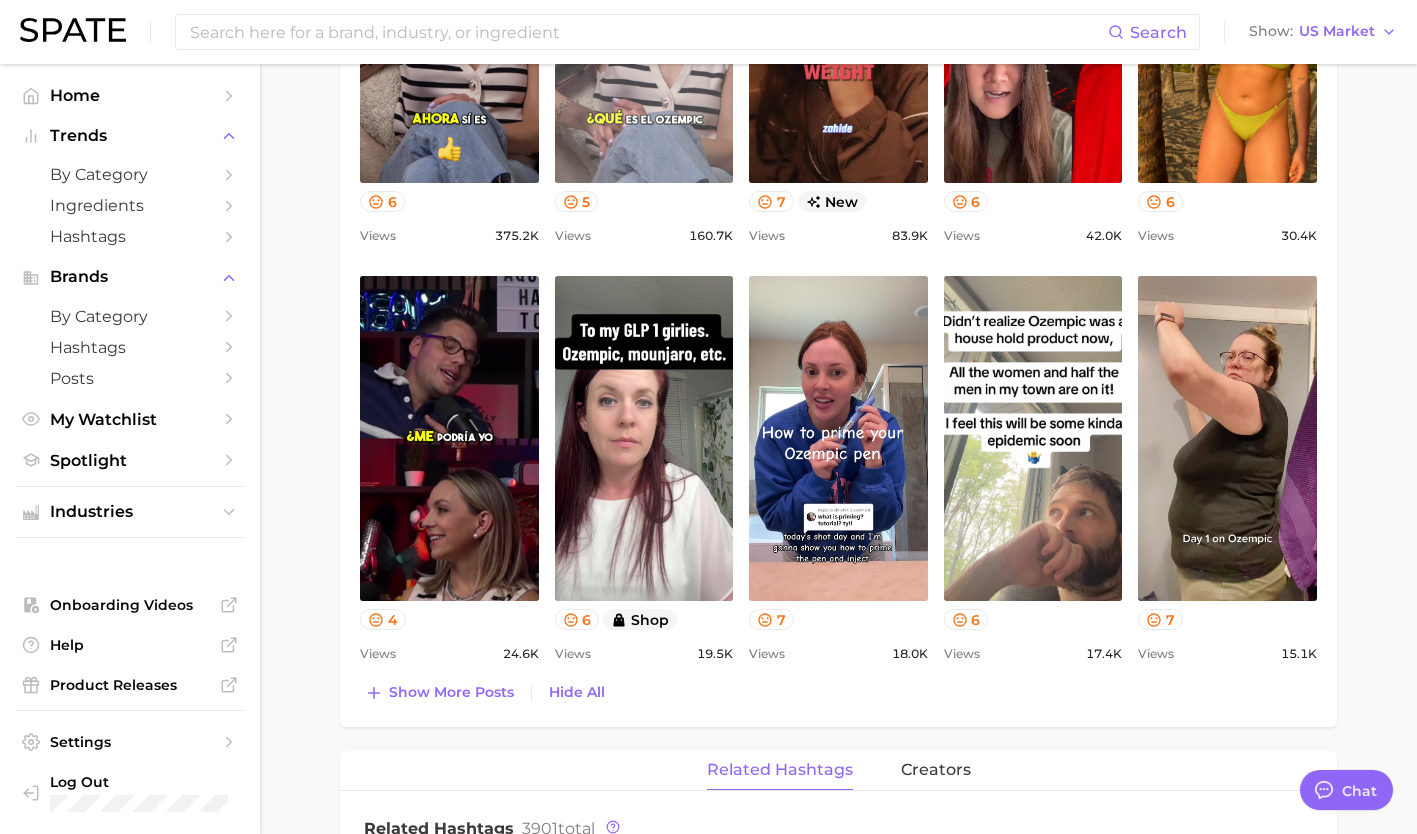 scroll, scrollTop: 1150, scrollLeft: 0, axis: vertical 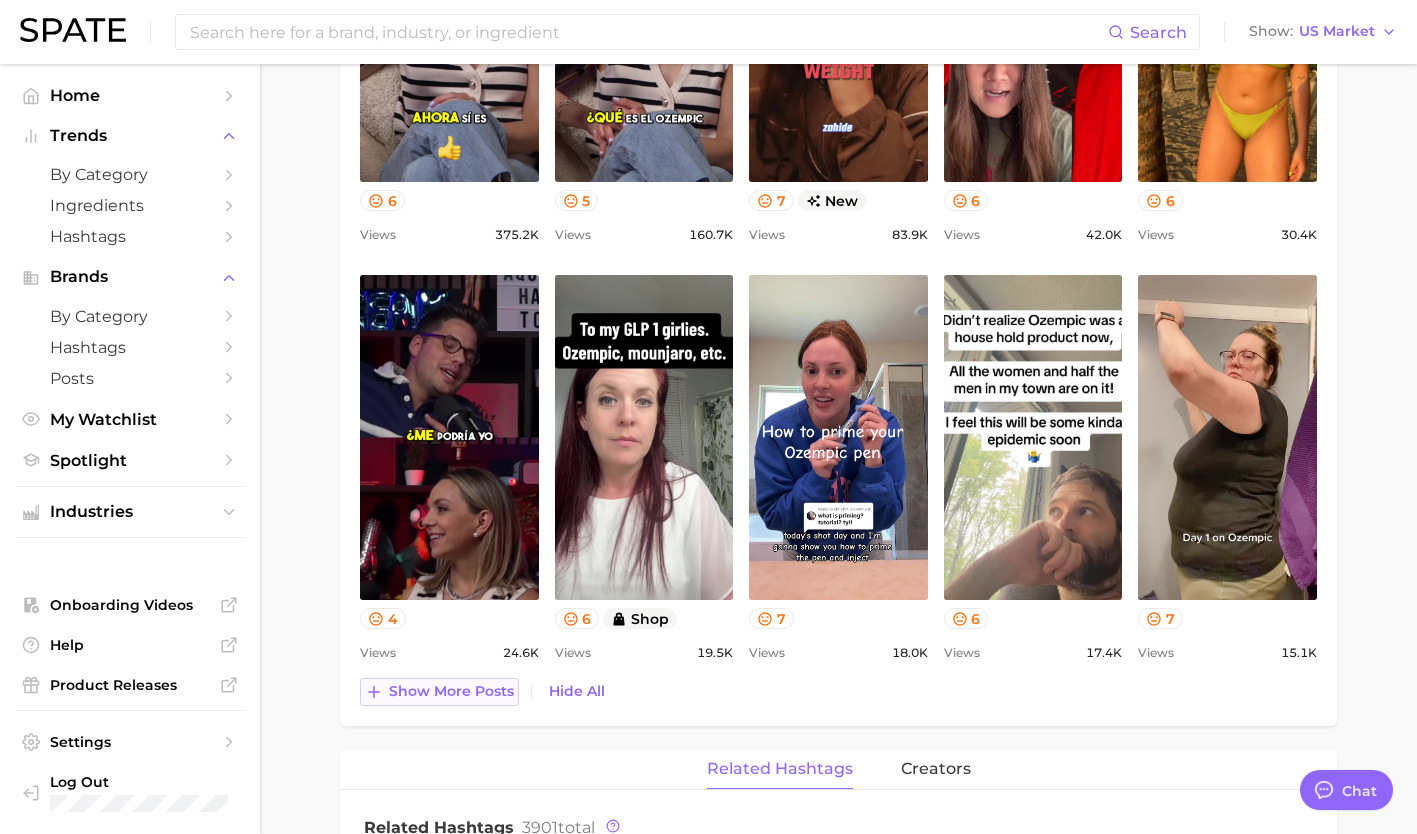 click on "Show more posts" at bounding box center (451, 691) 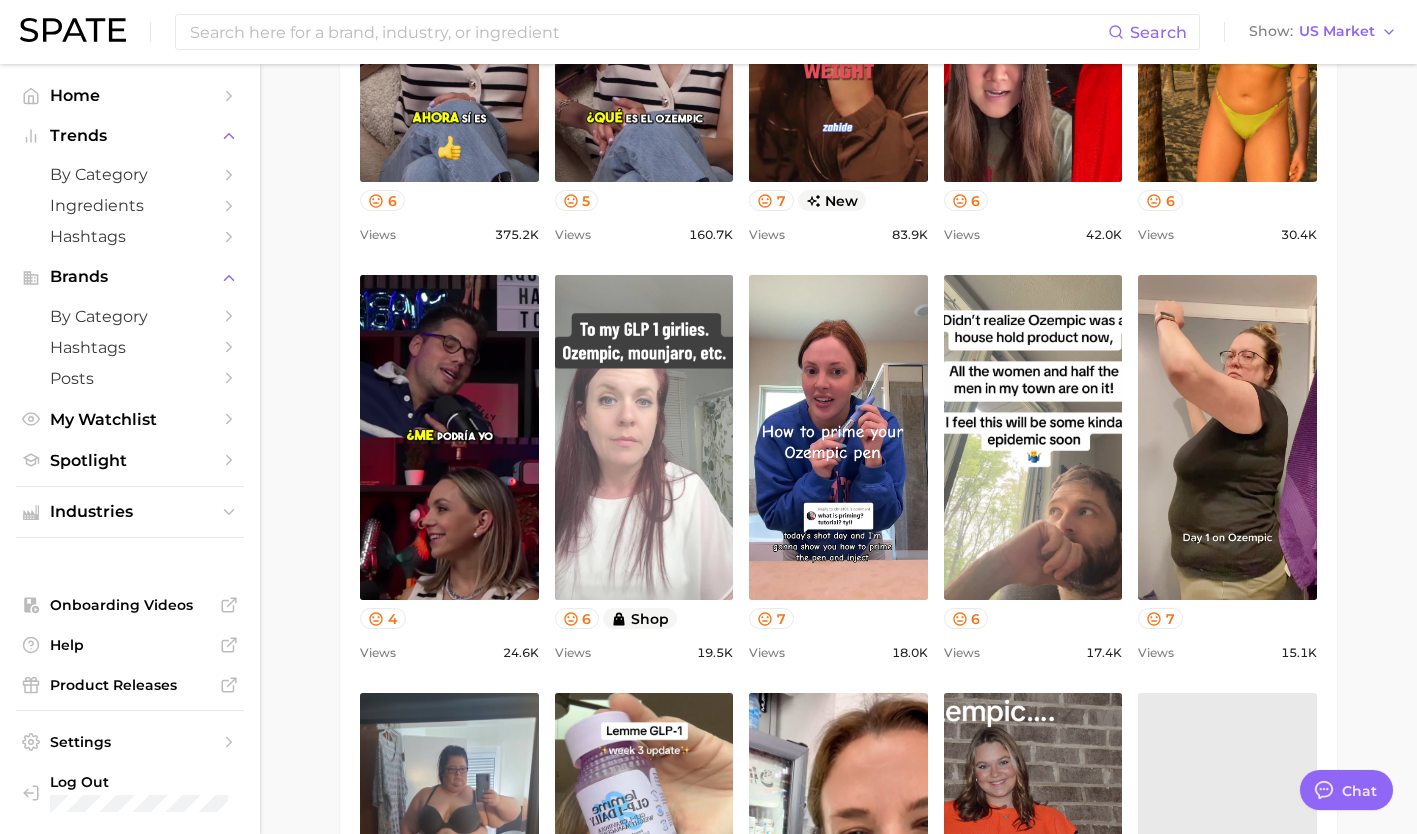 scroll, scrollTop: 0, scrollLeft: 0, axis: both 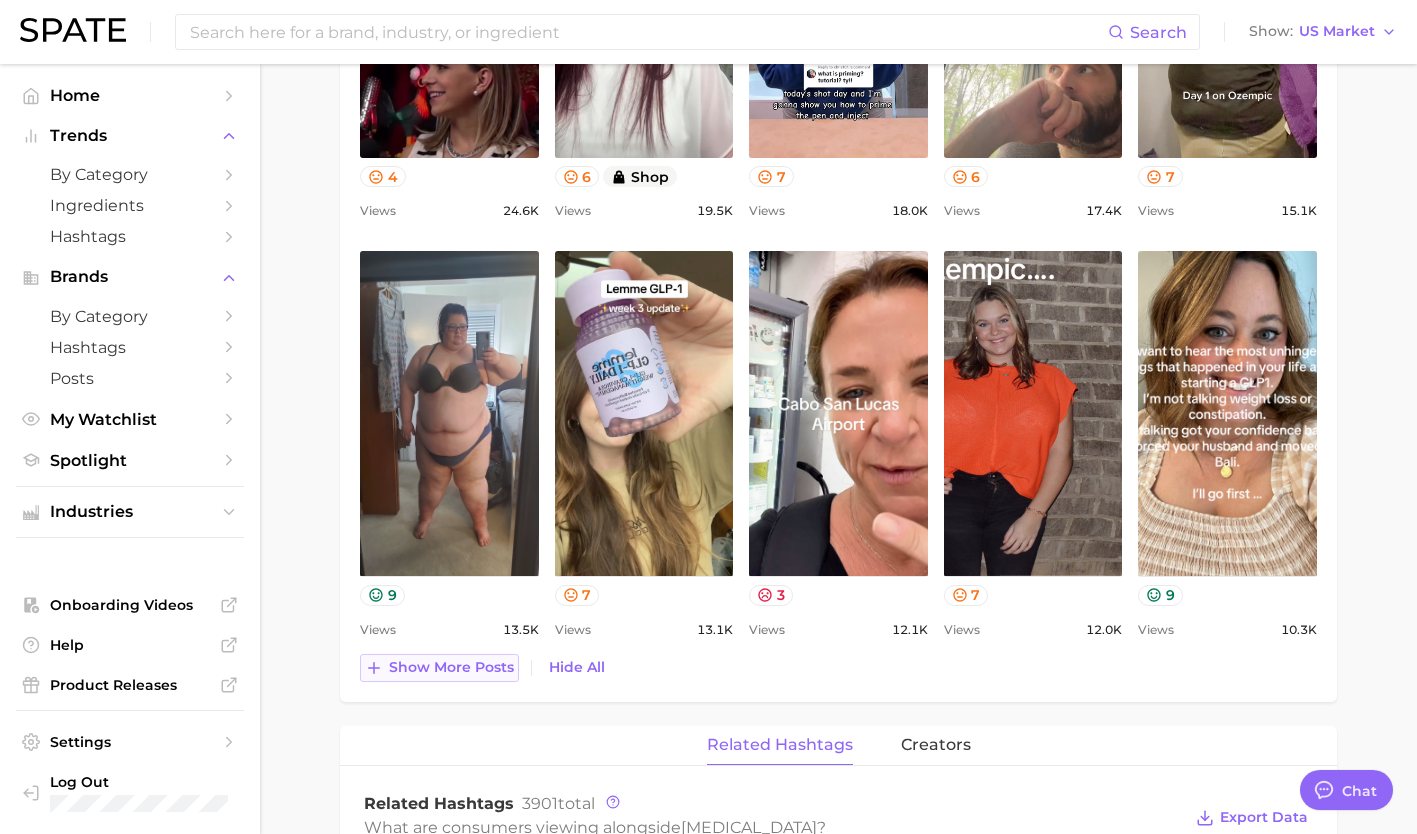 click on "Show more posts" at bounding box center (451, 667) 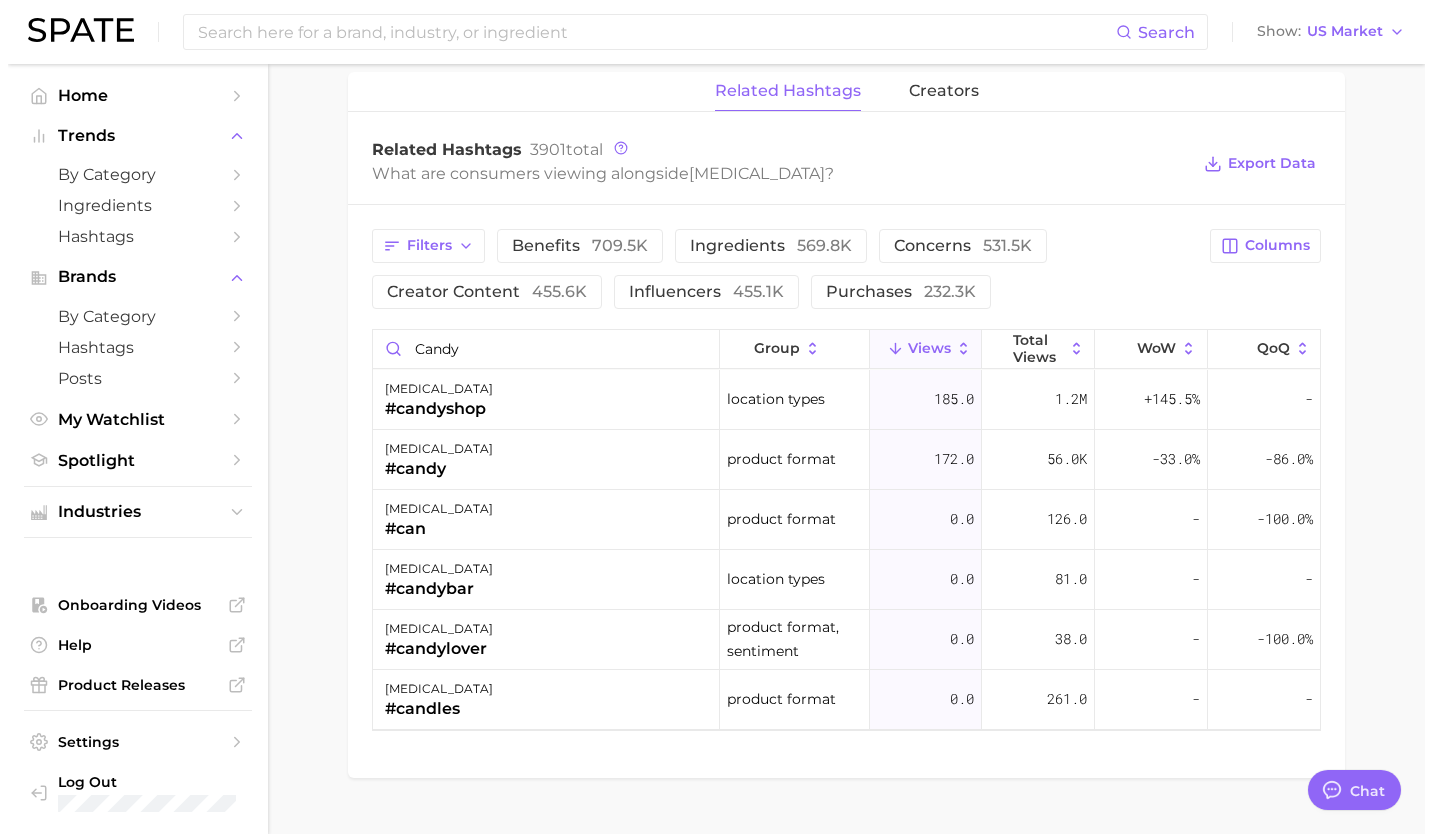 scroll, scrollTop: 2707, scrollLeft: 0, axis: vertical 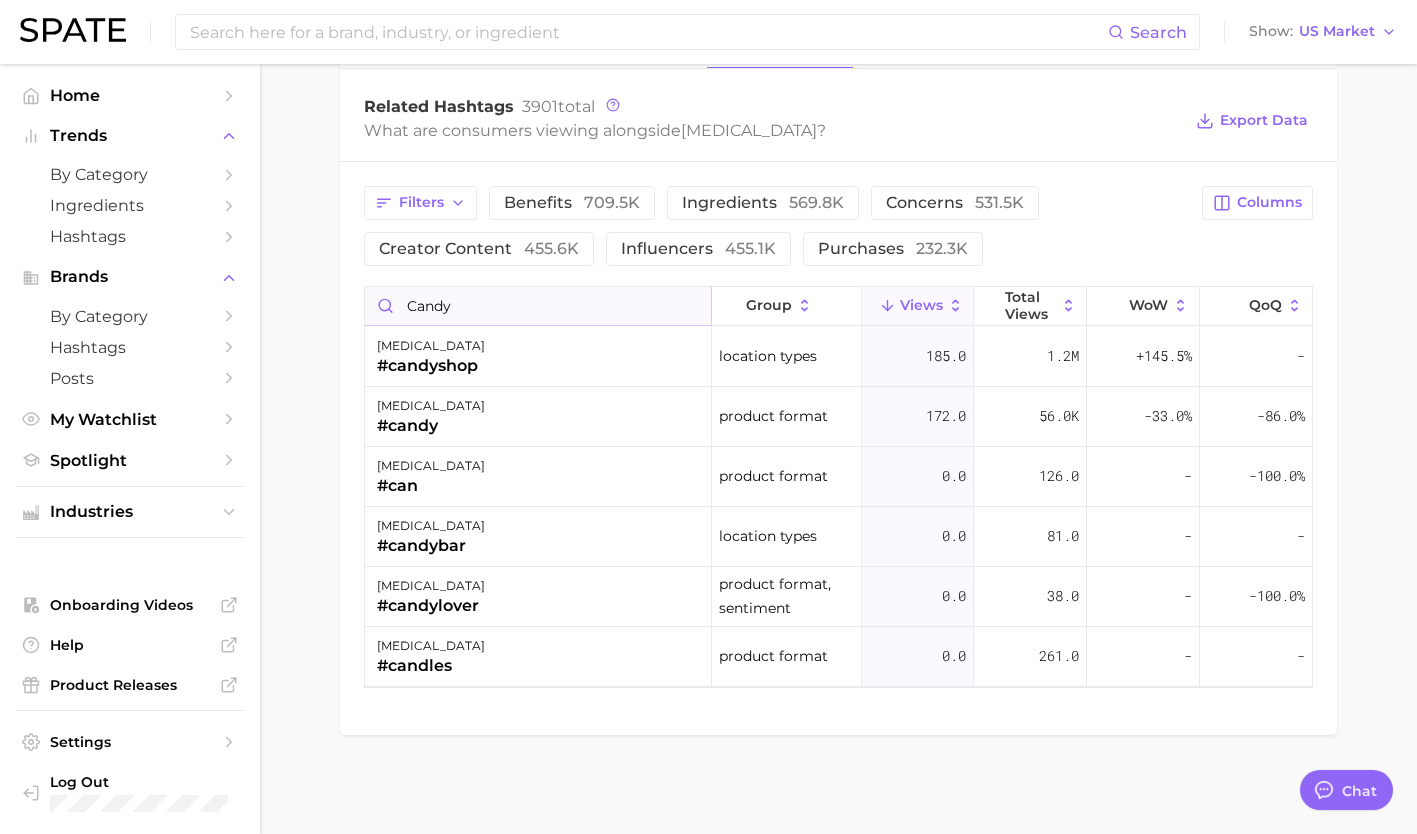 click on "candy" at bounding box center [538, 306] 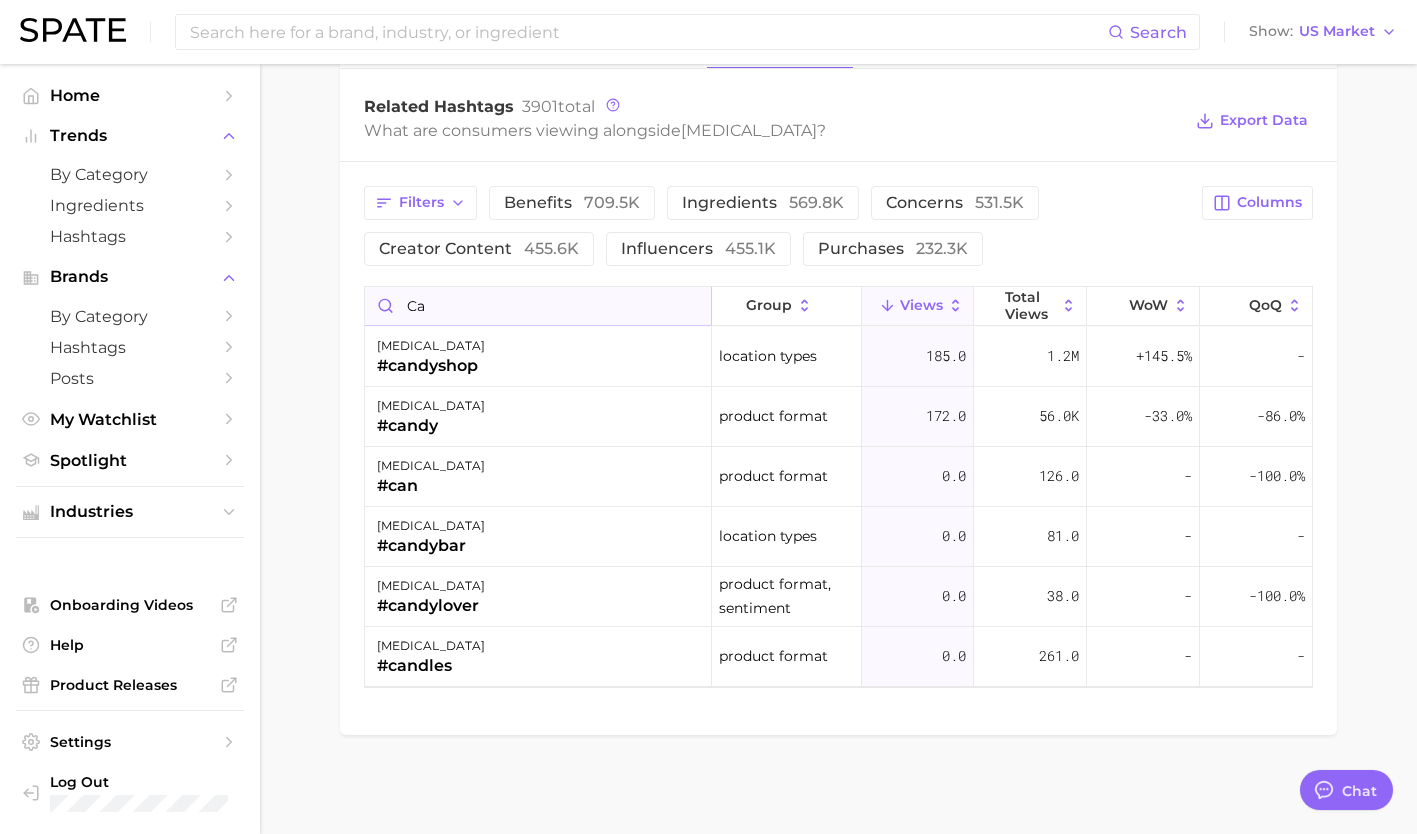 type on "c" 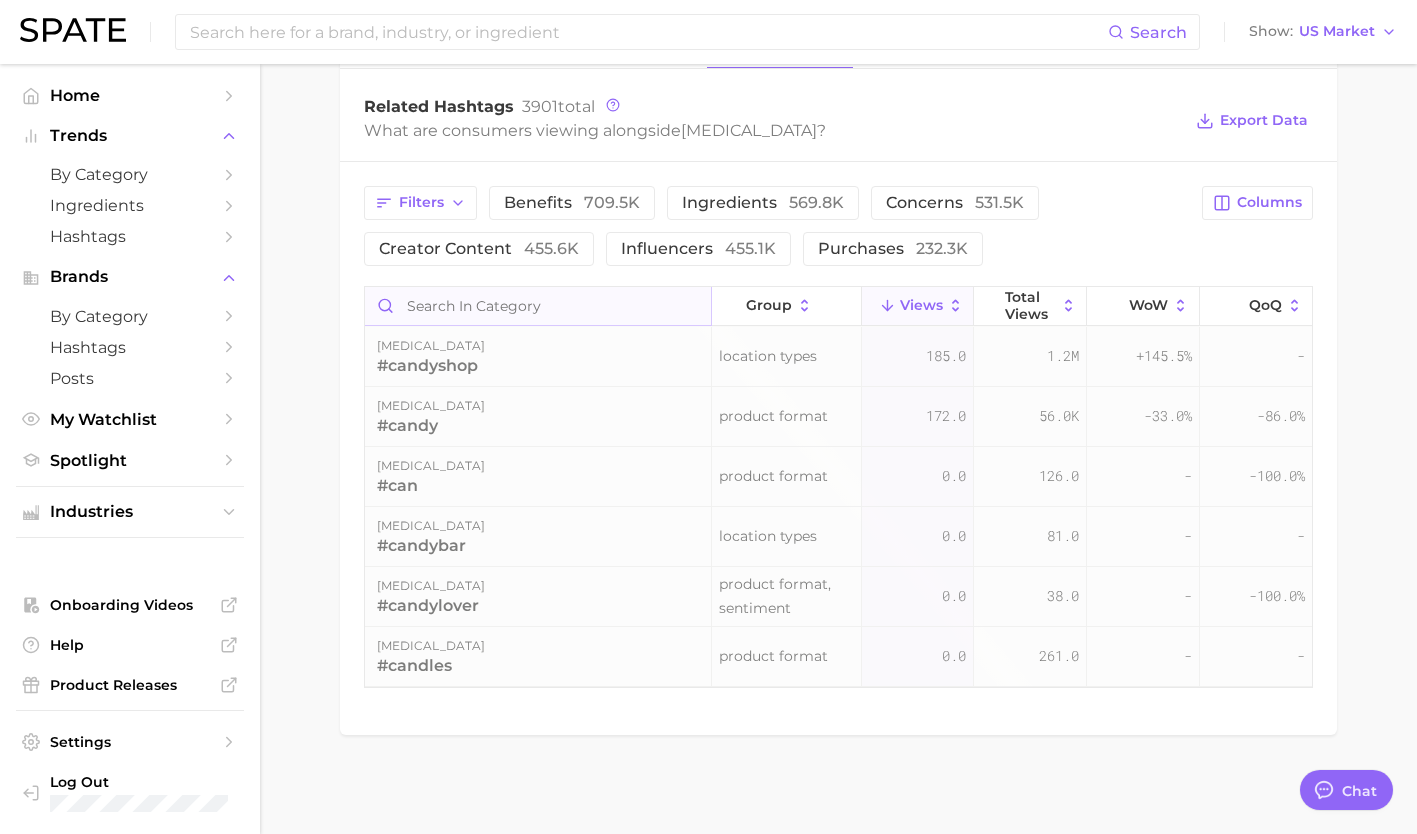 type on "h" 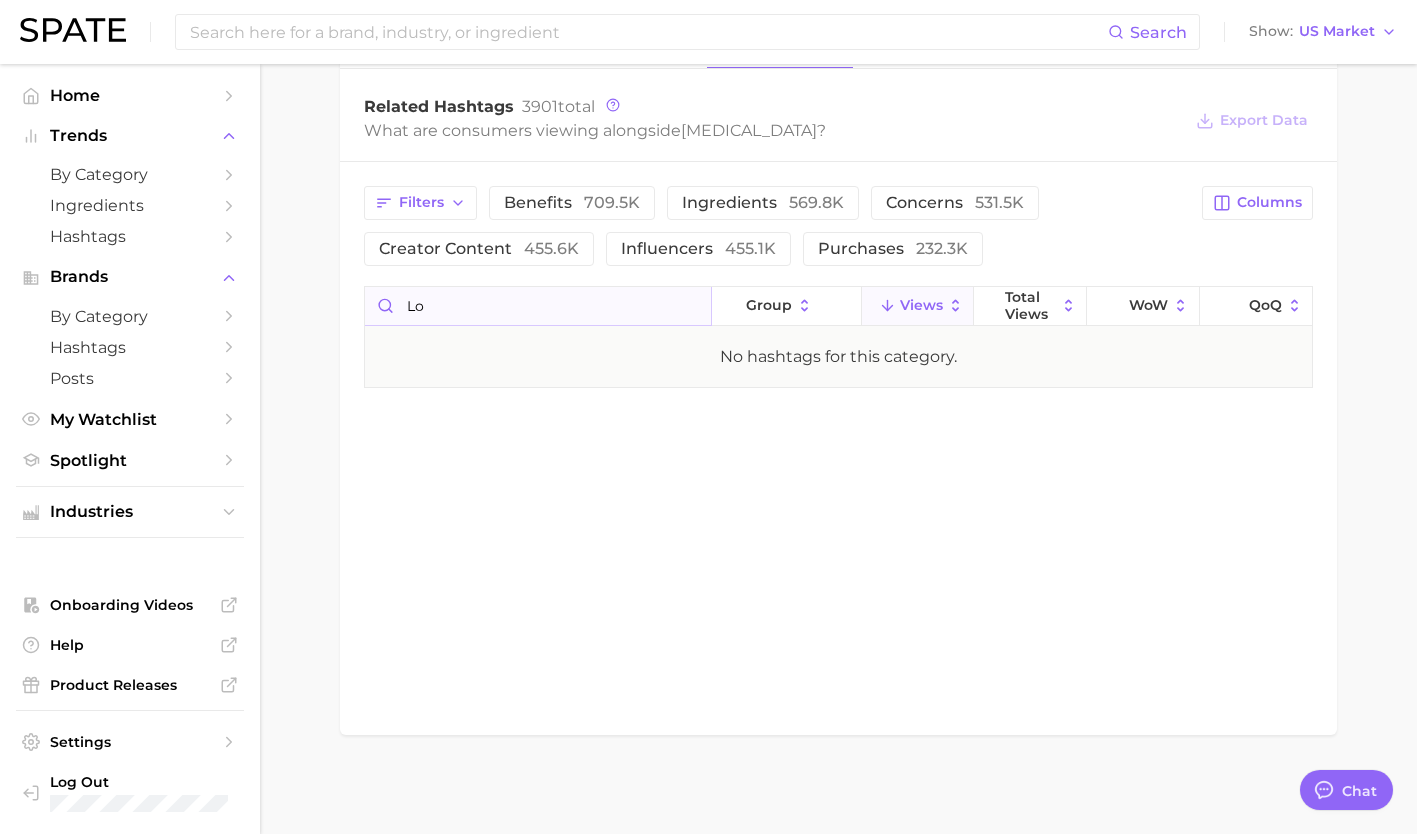 type on "l" 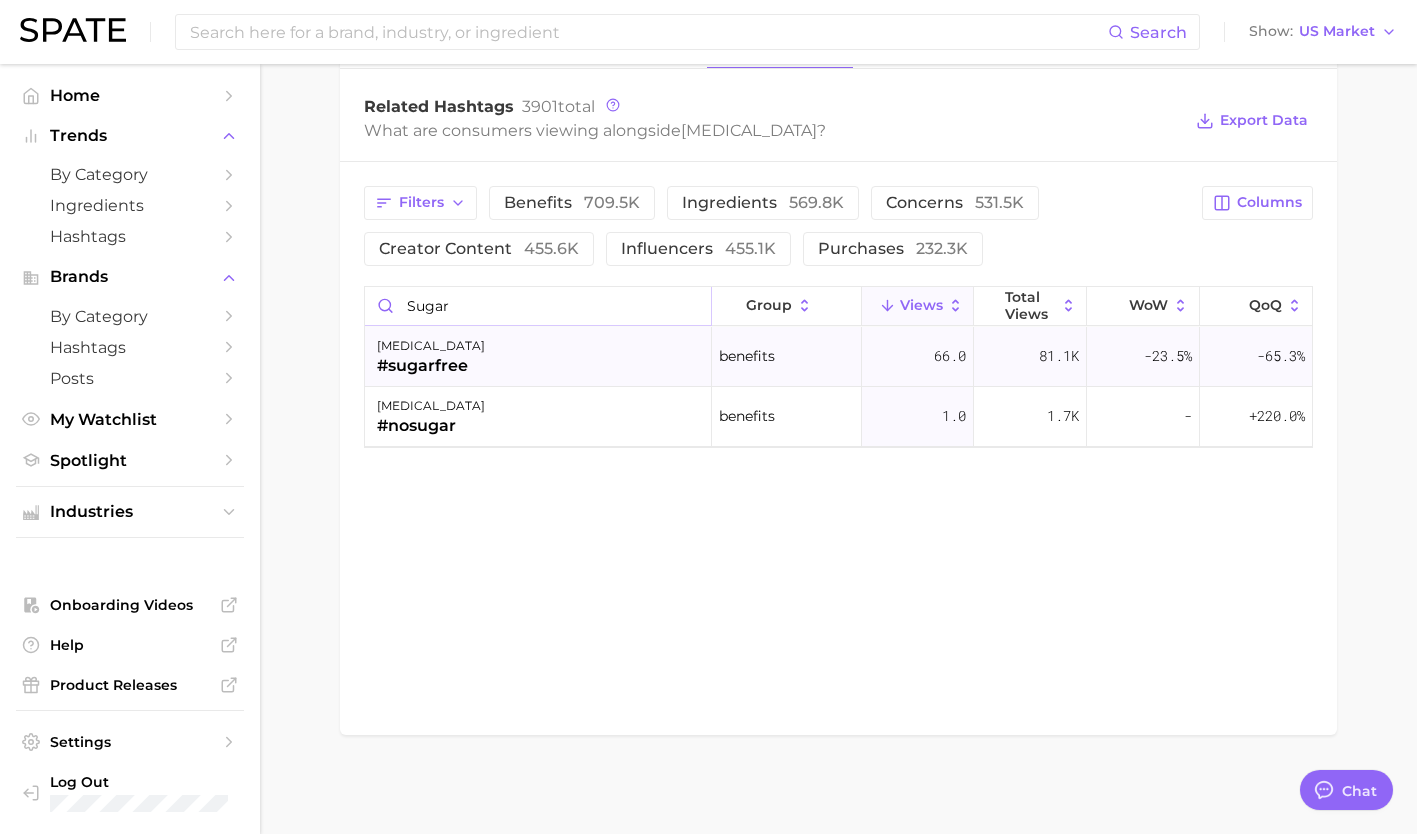 type on "sugar" 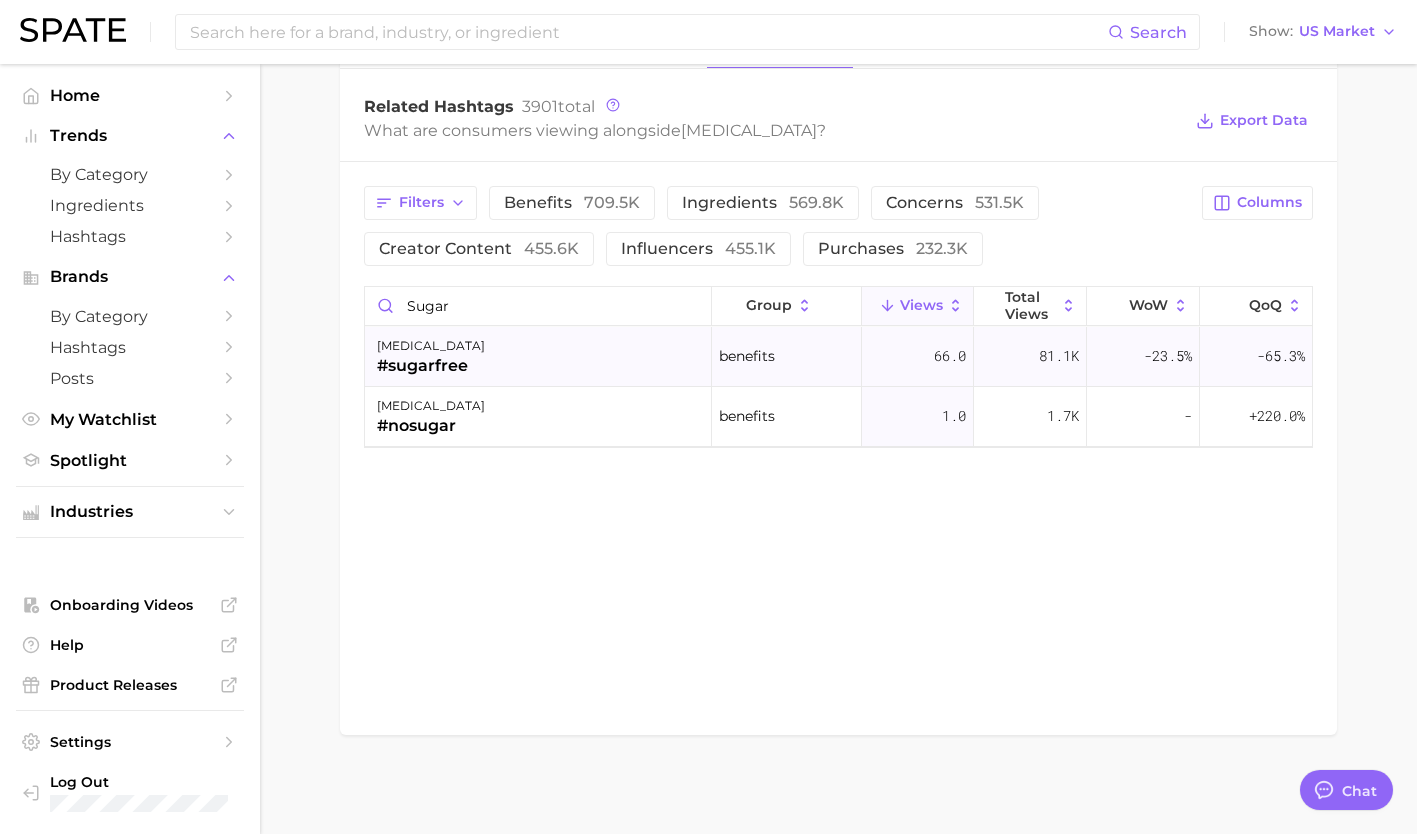click on "[MEDICAL_DATA] #sugarfree" at bounding box center (538, 357) 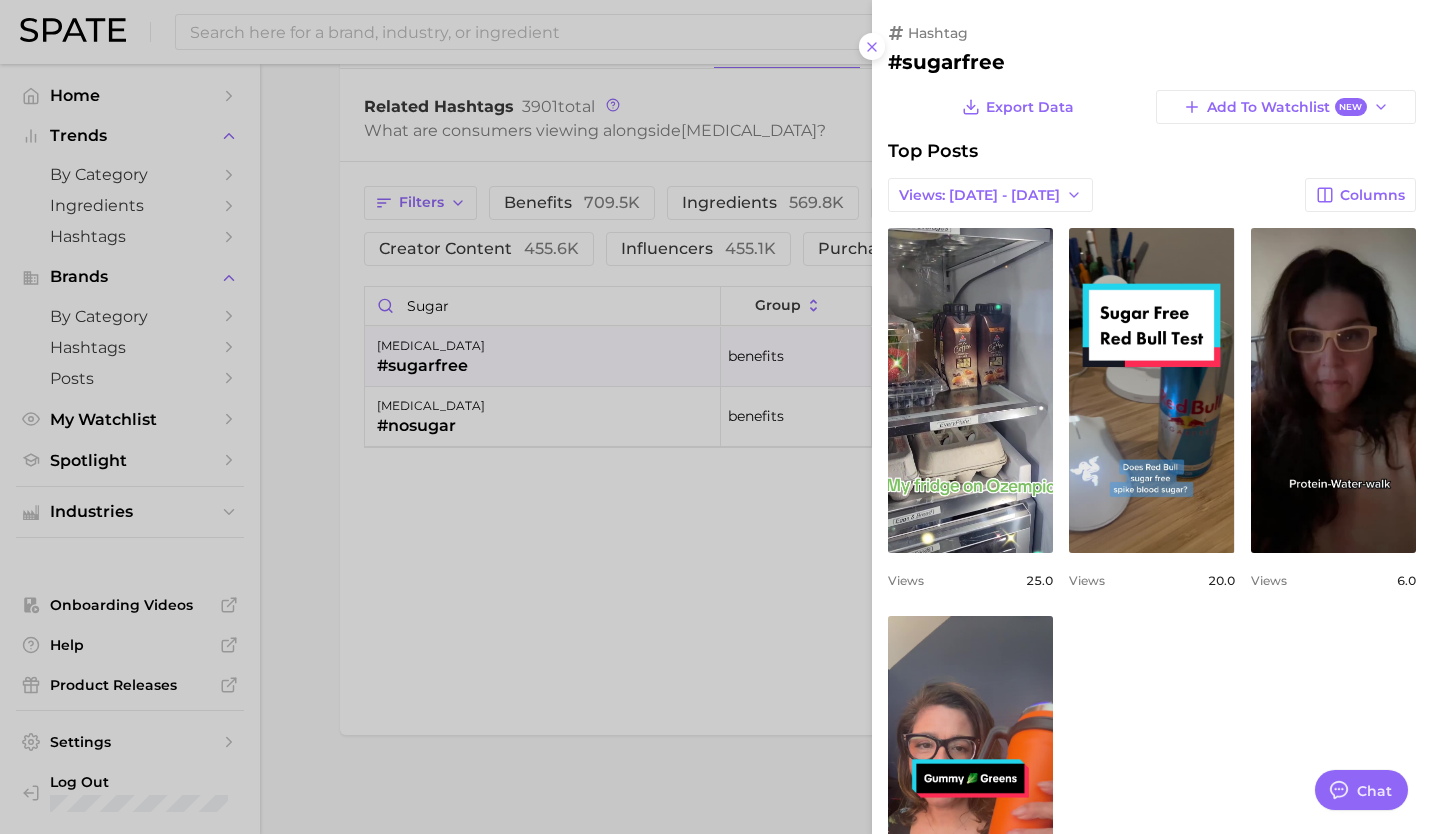 scroll, scrollTop: 0, scrollLeft: 0, axis: both 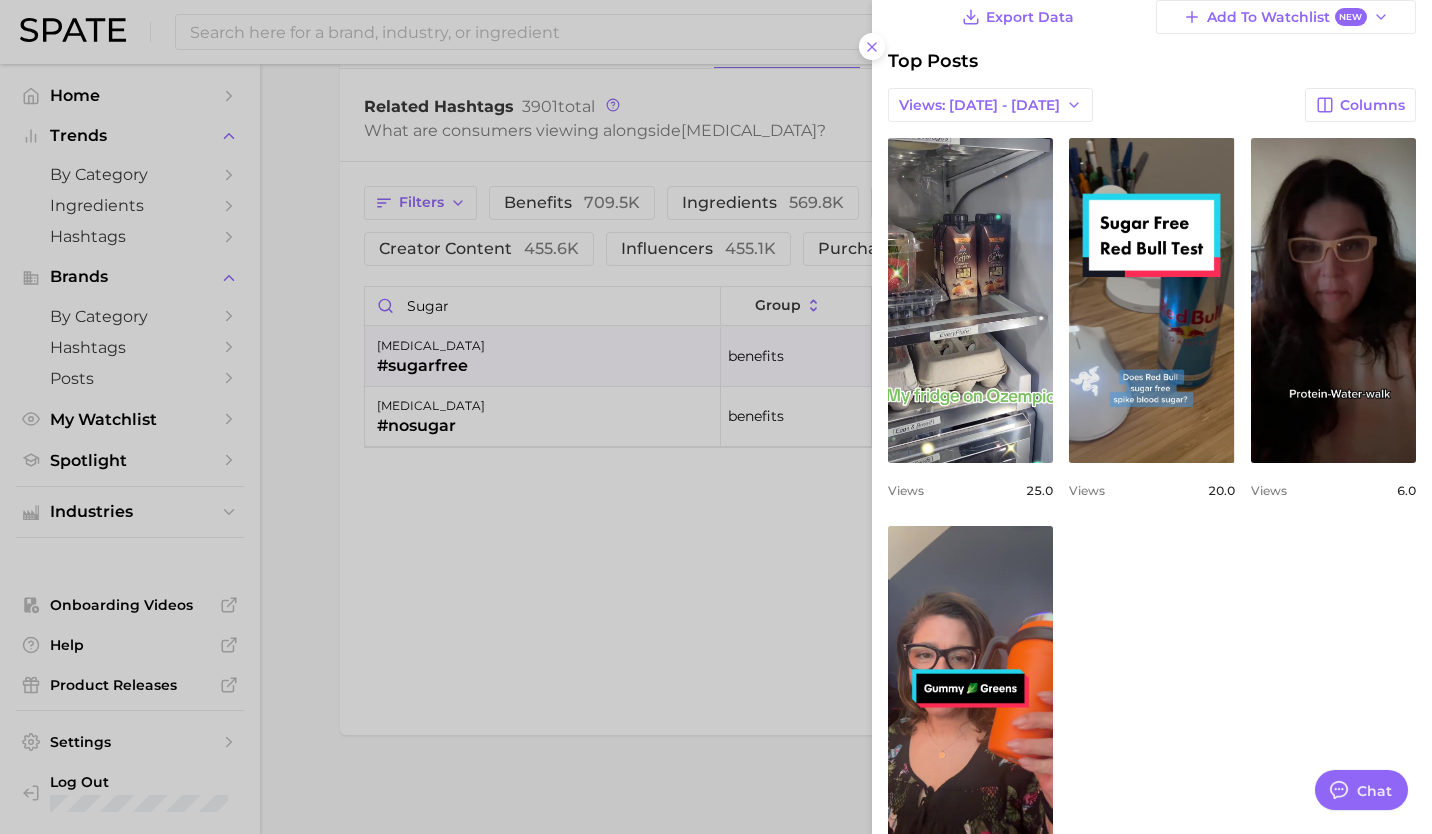 click at bounding box center [716, 417] 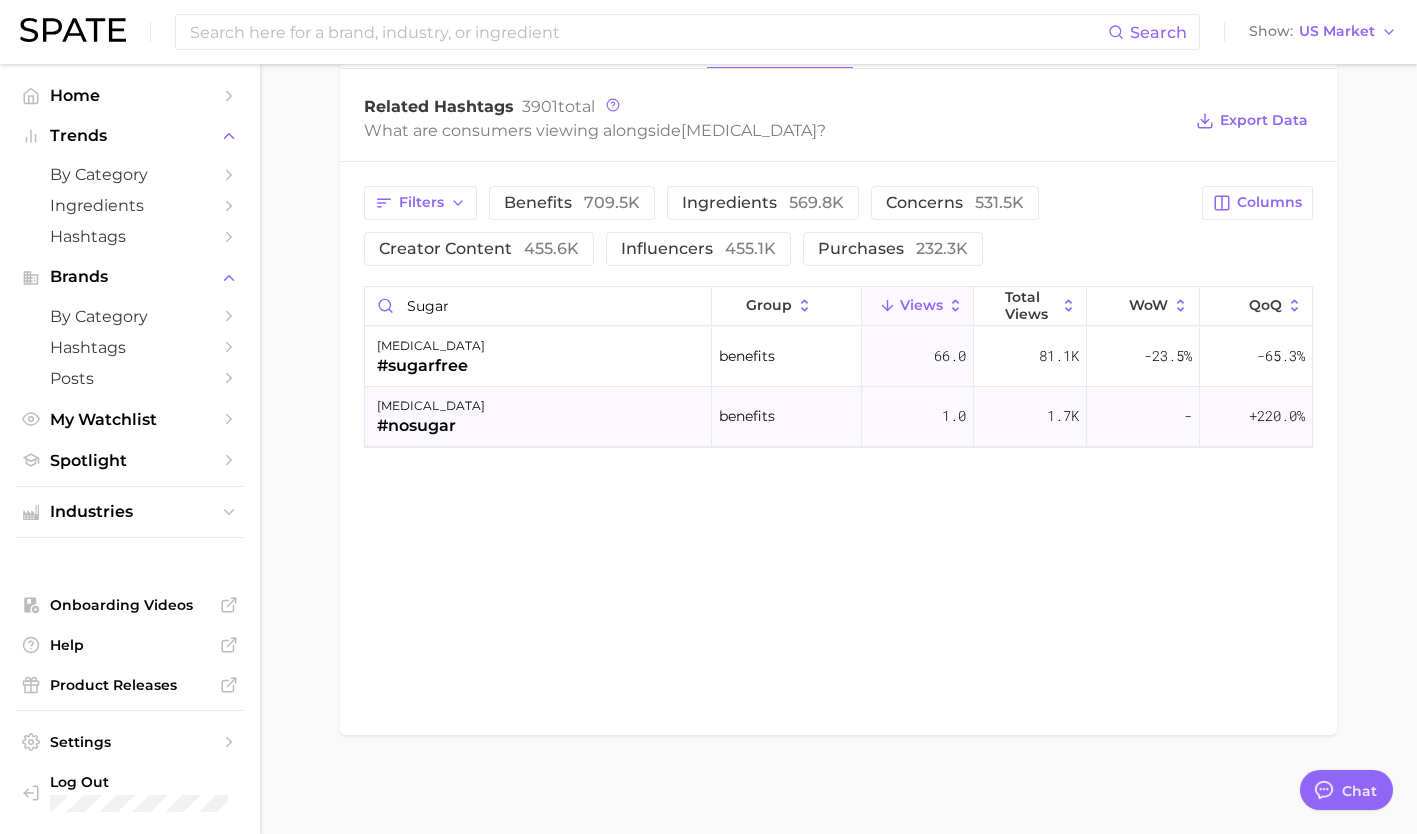 click on "[MEDICAL_DATA] #nosugar" at bounding box center (538, 417) 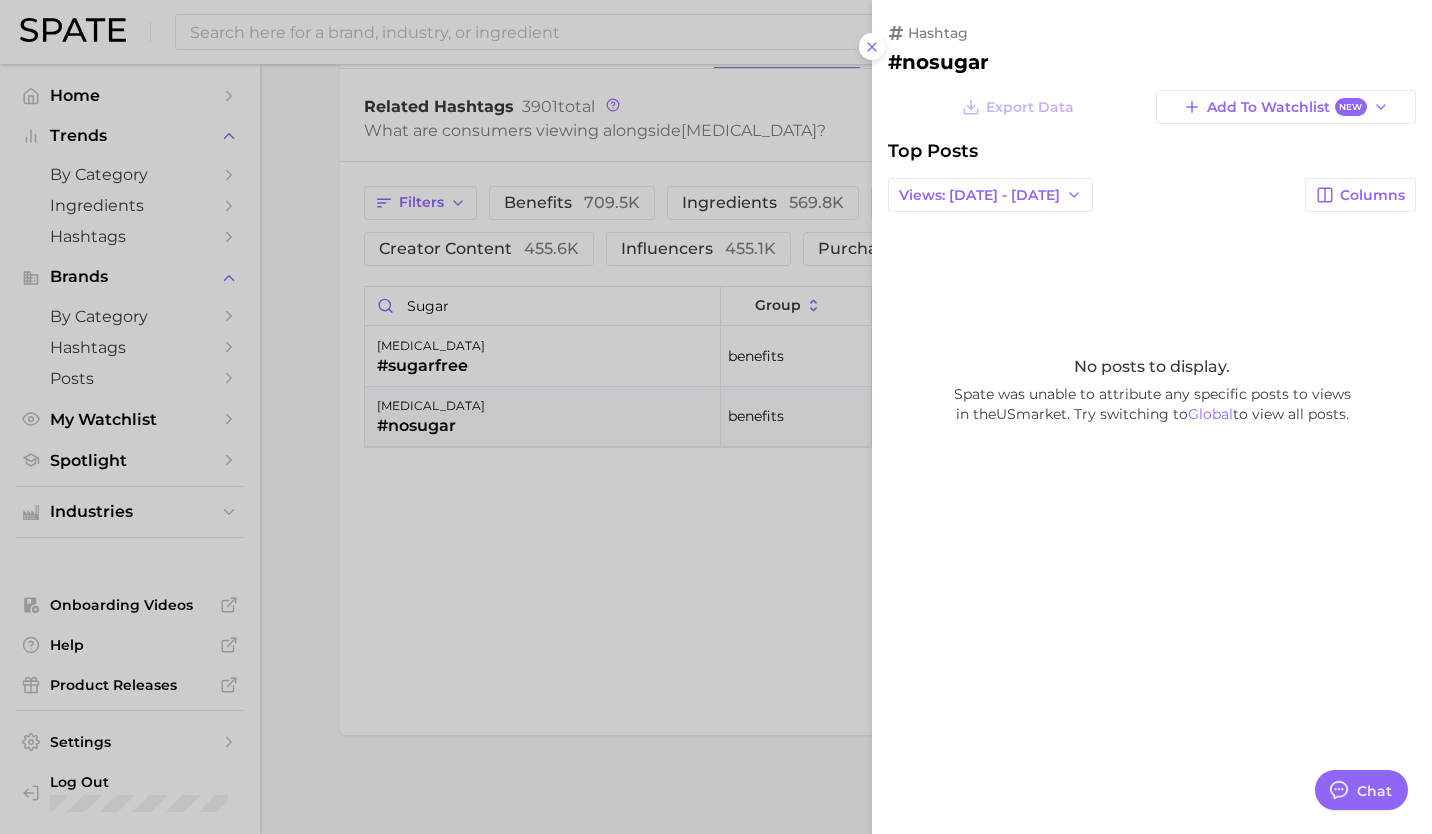 click at bounding box center [716, 417] 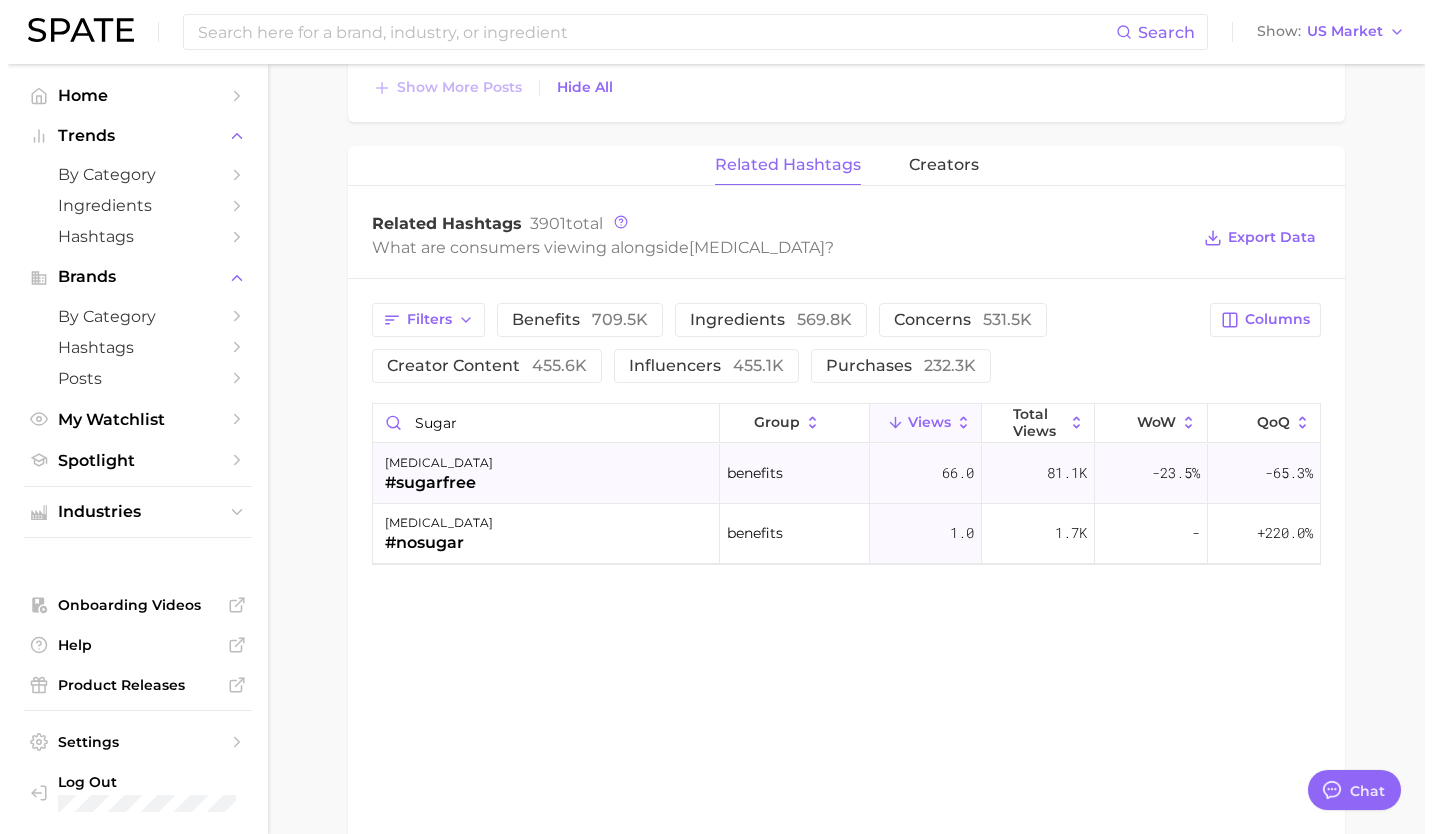scroll, scrollTop: 2589, scrollLeft: 0, axis: vertical 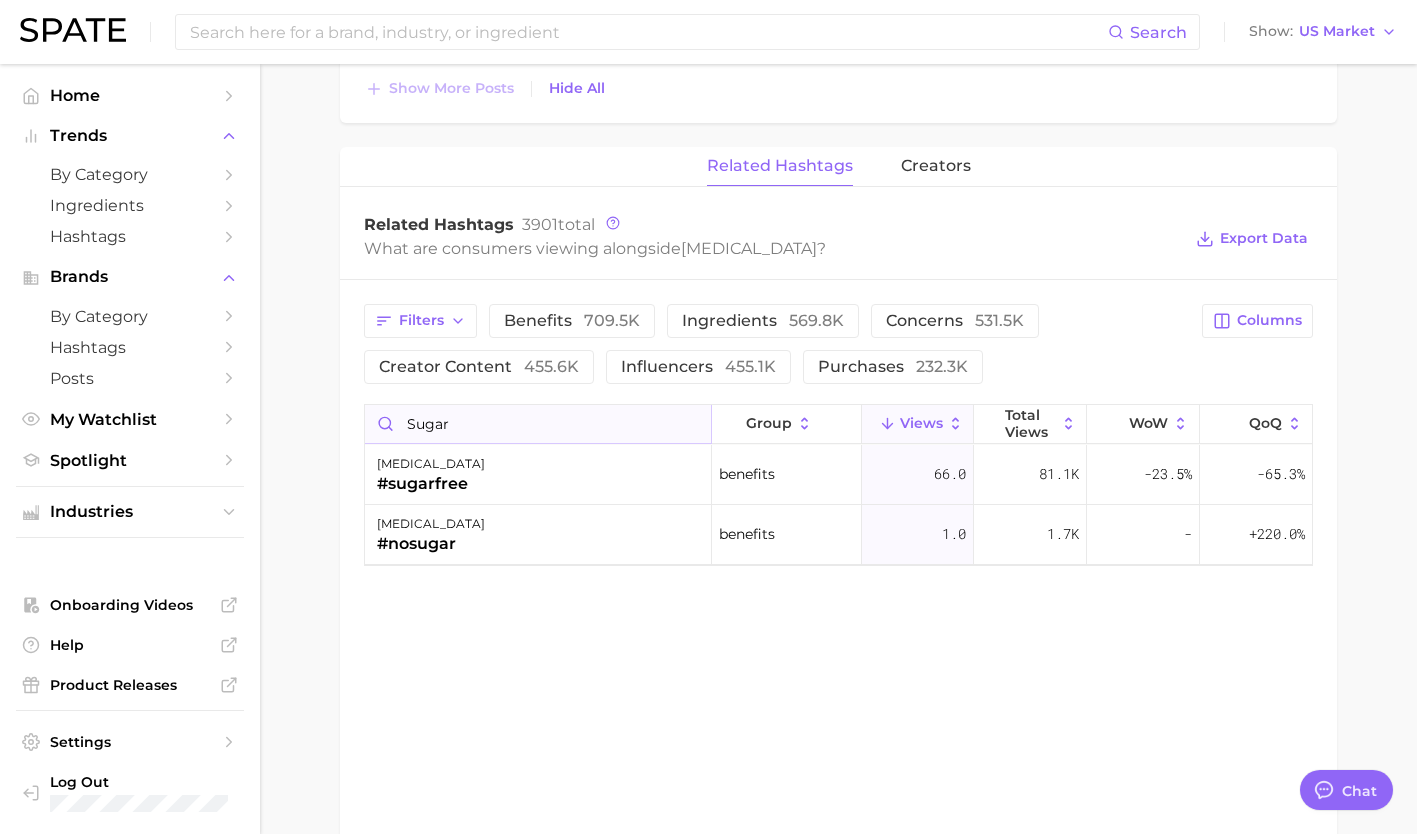 drag, startPoint x: 496, startPoint y: 410, endPoint x: 400, endPoint y: 419, distance: 96.42095 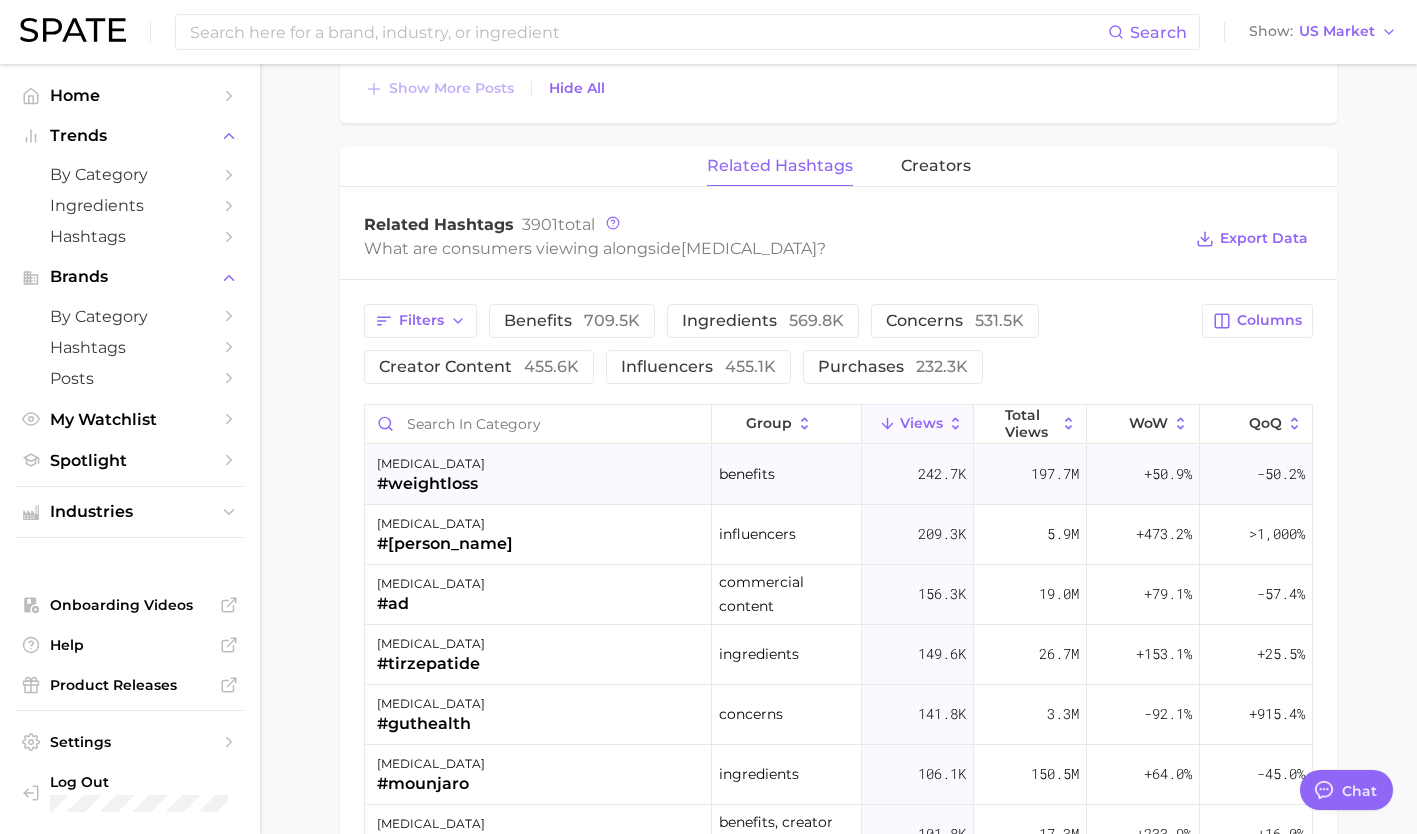 click on "[MEDICAL_DATA] #weightloss" at bounding box center [538, 475] 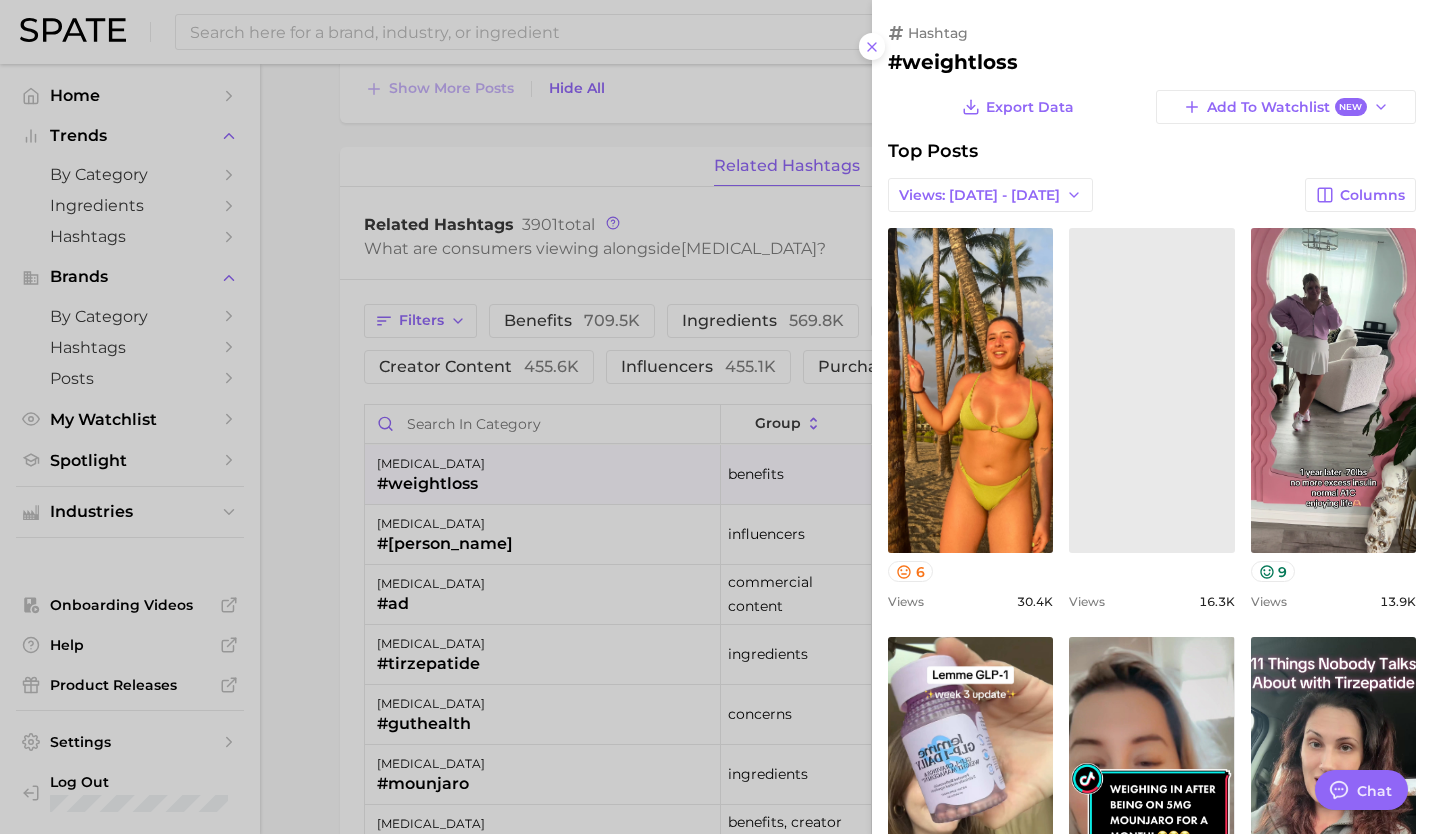 scroll, scrollTop: 0, scrollLeft: 0, axis: both 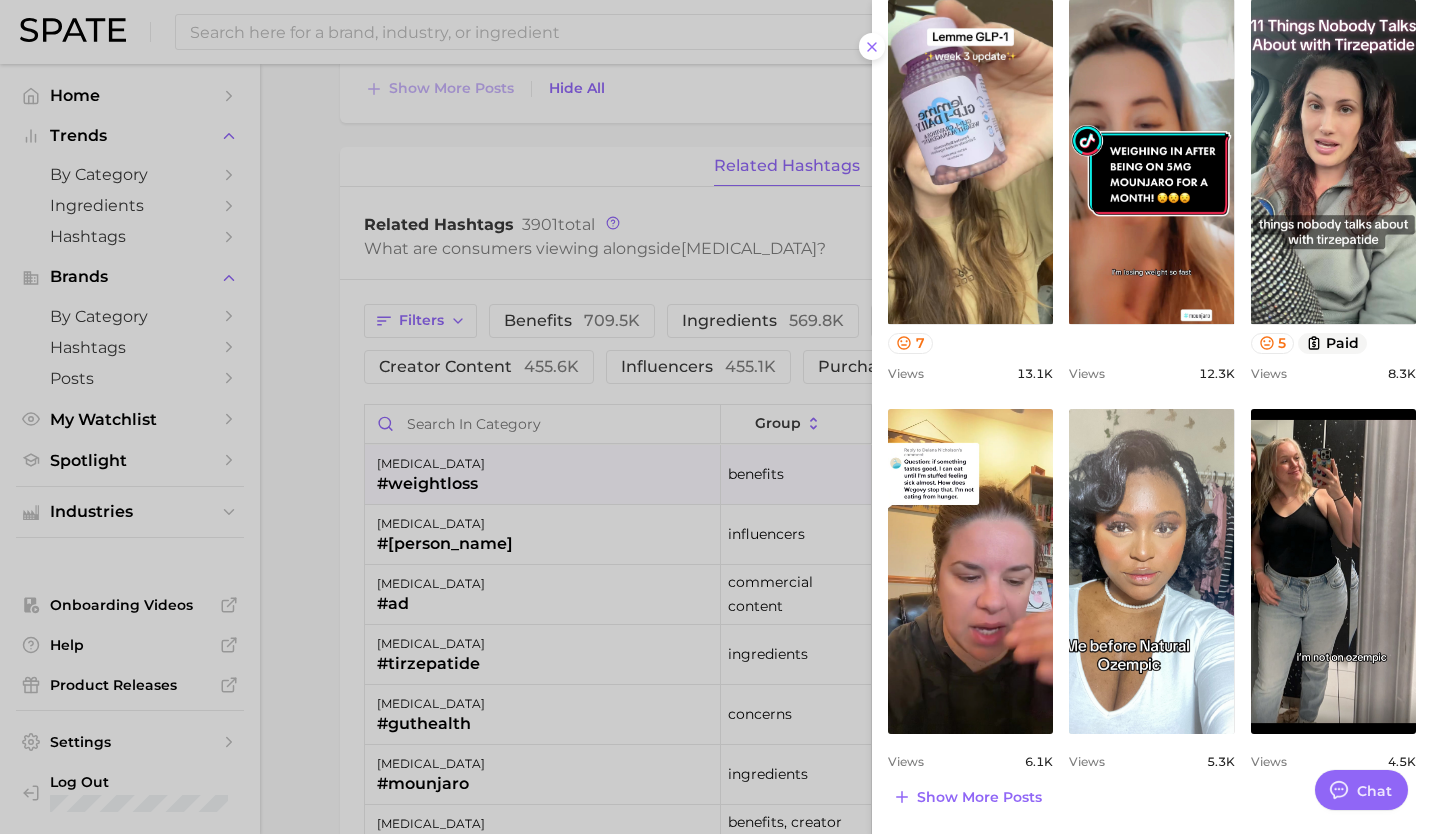 click at bounding box center (716, 417) 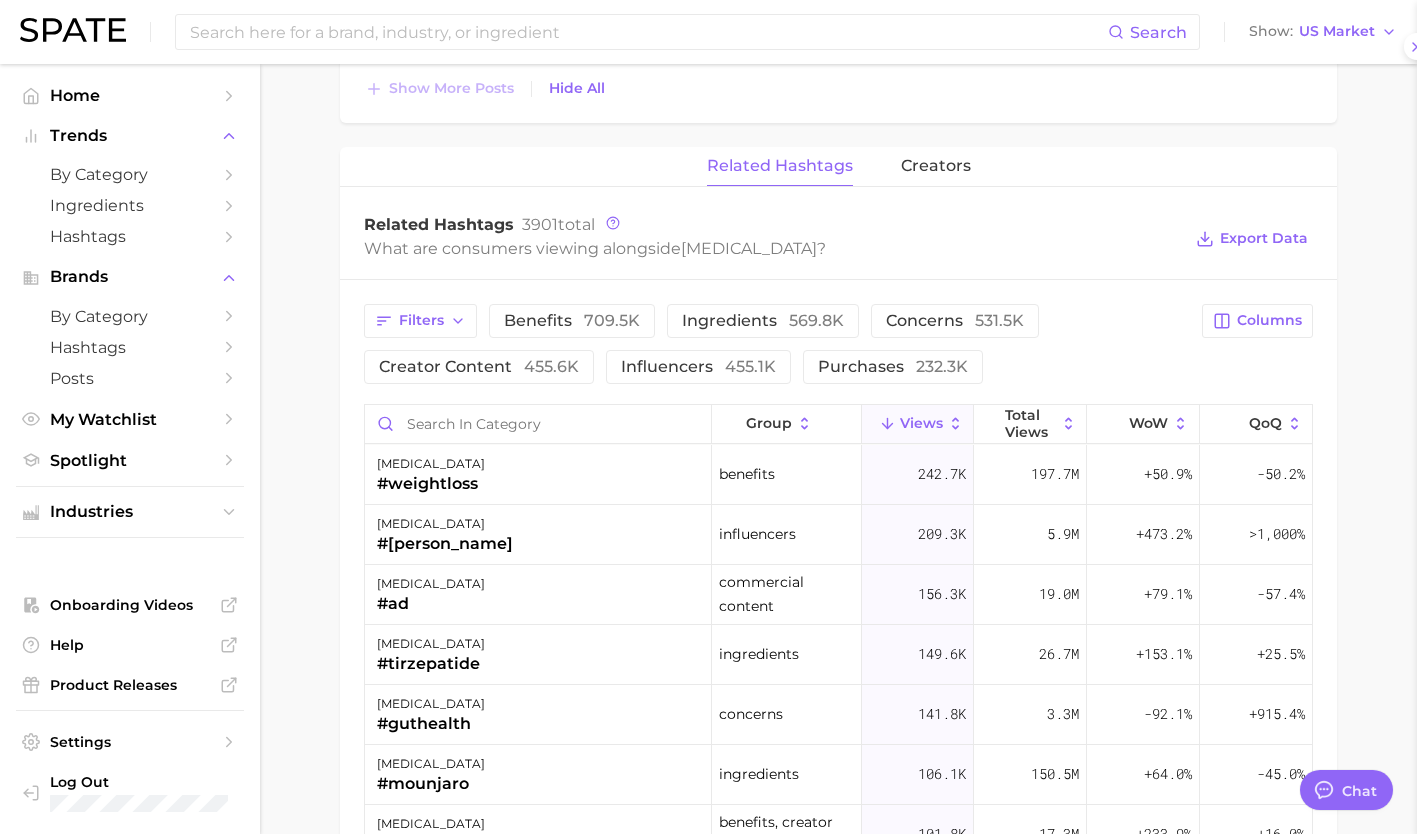 scroll, scrollTop: 0, scrollLeft: 0, axis: both 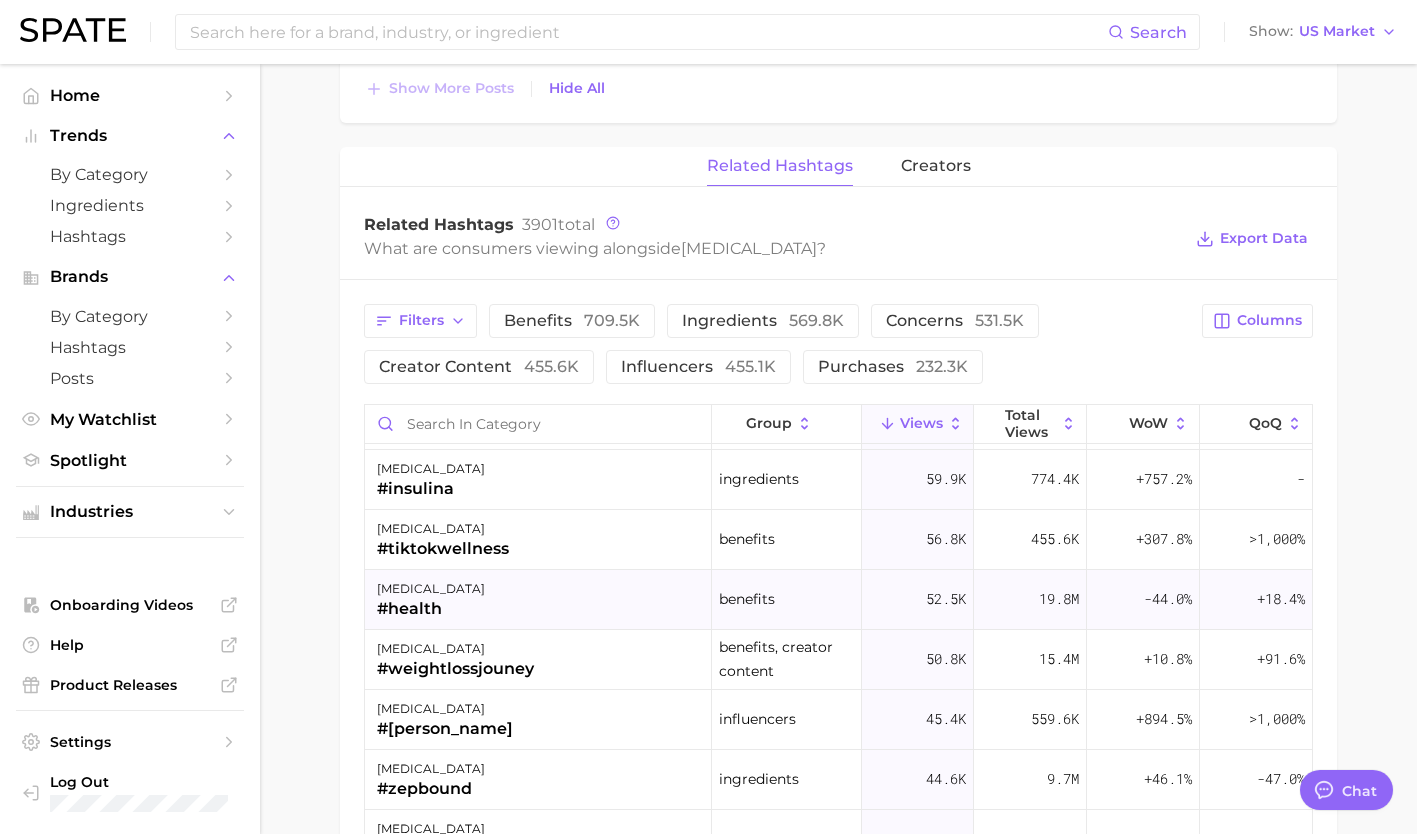 click on "[MEDICAL_DATA] #health" at bounding box center [538, 600] 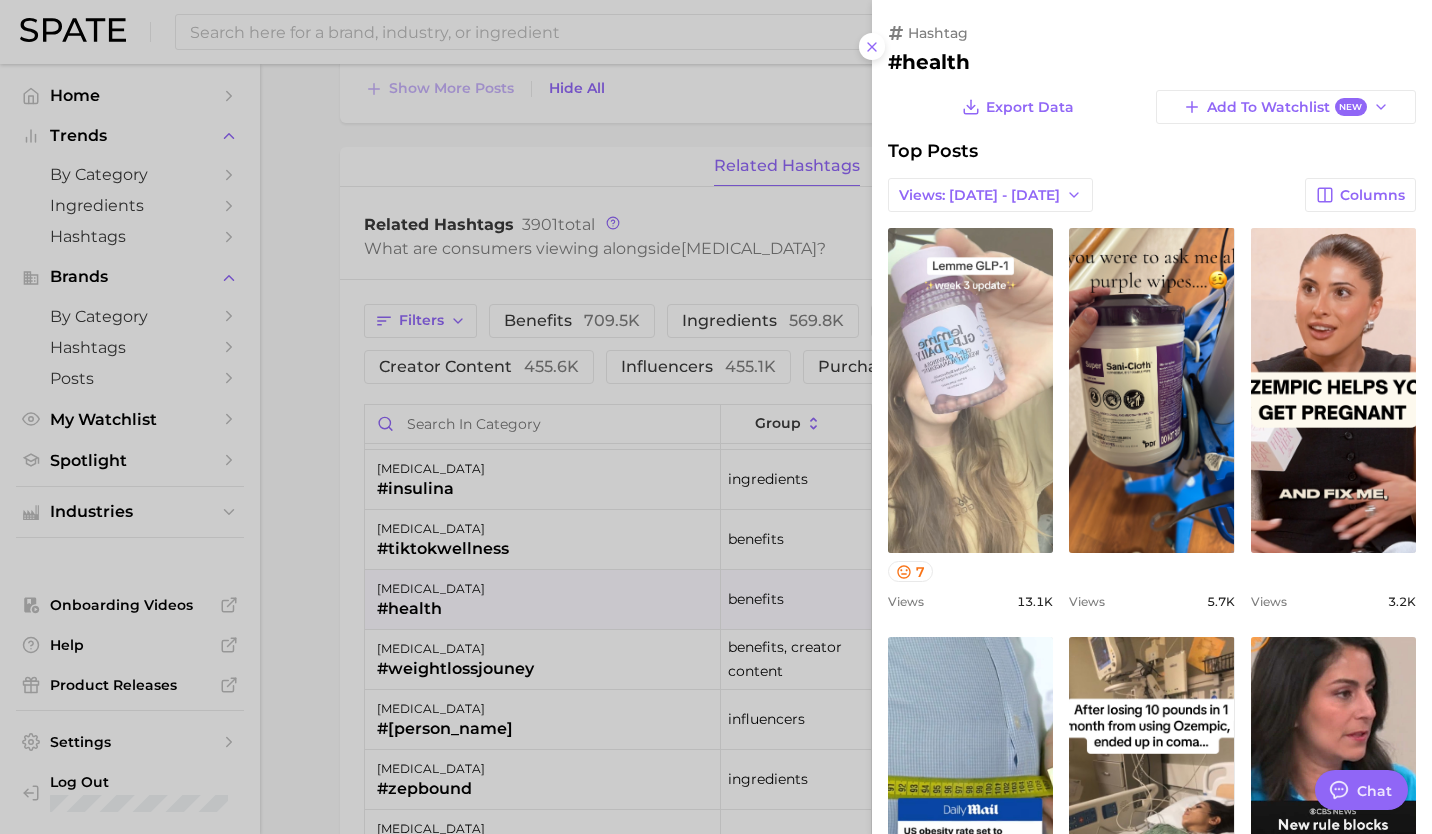 scroll, scrollTop: 0, scrollLeft: 0, axis: both 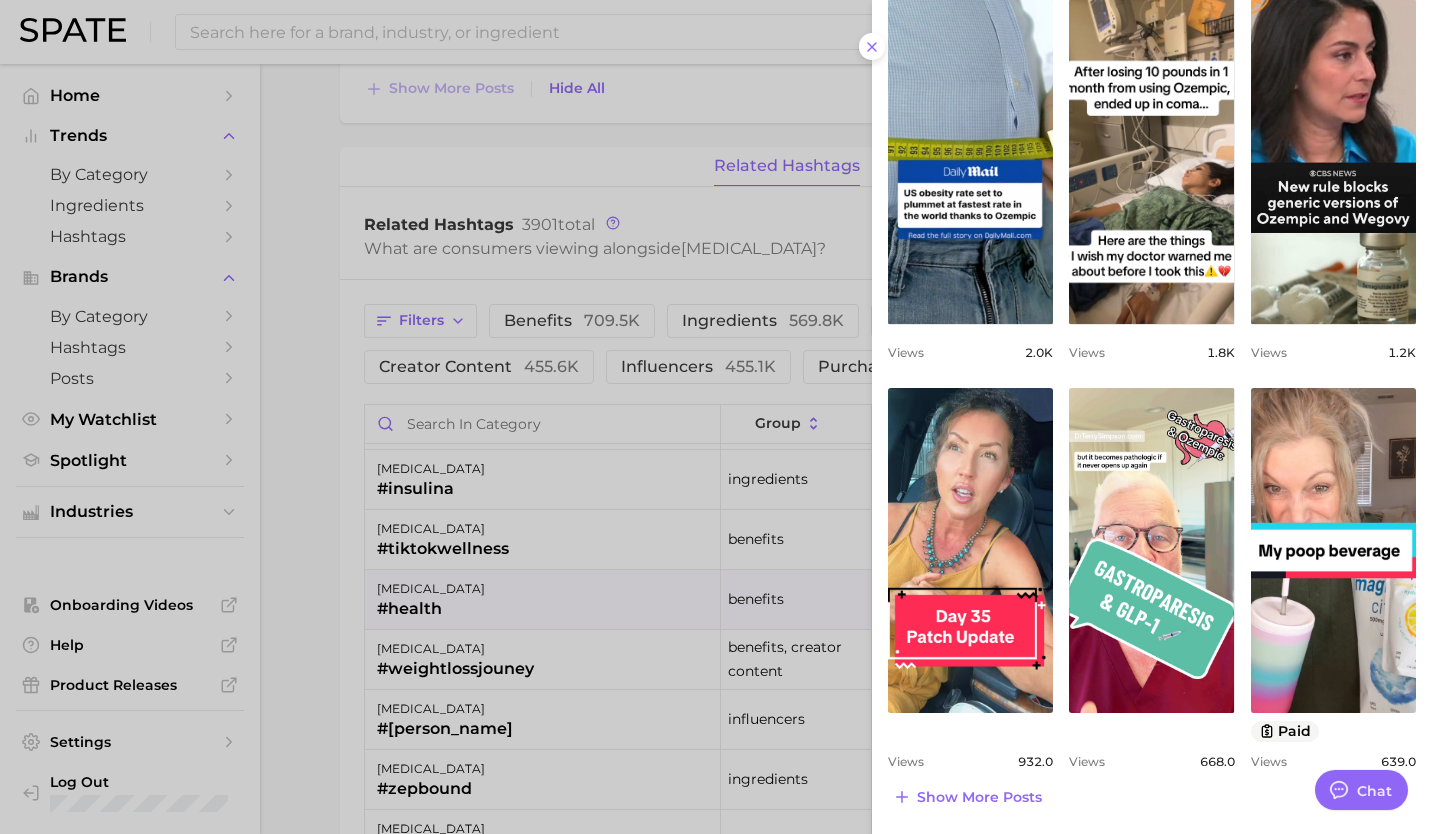 click at bounding box center (716, 417) 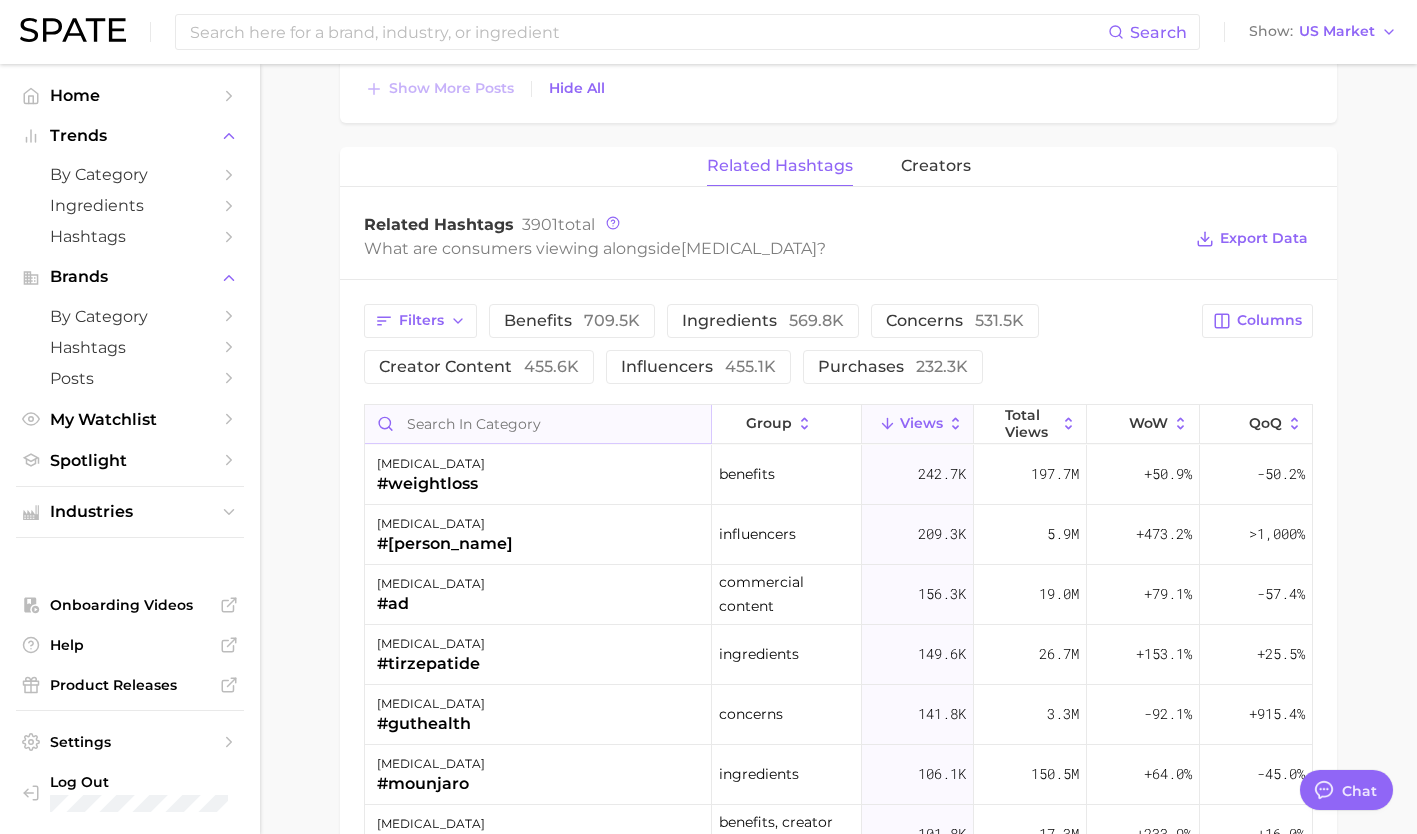 click at bounding box center (538, 424) 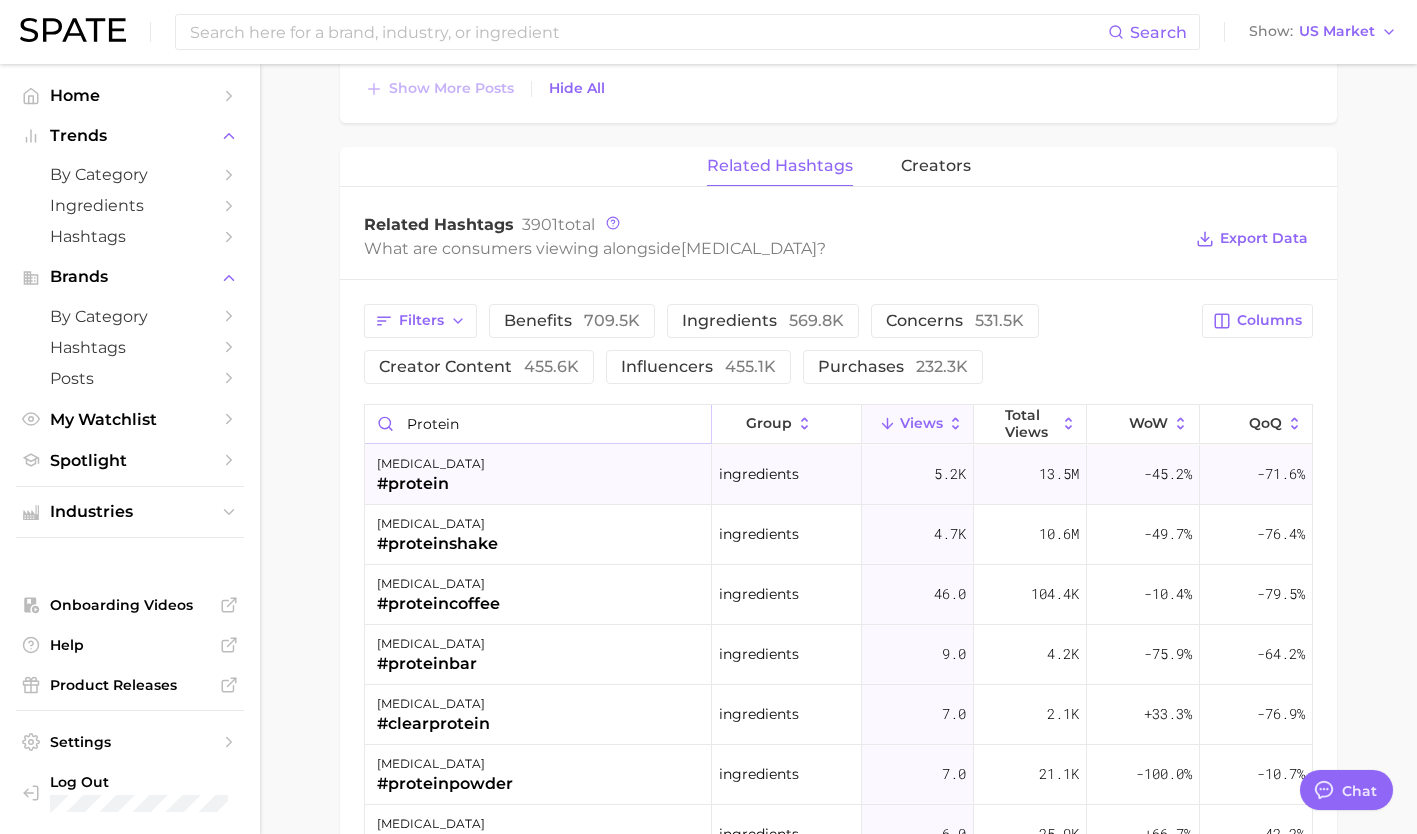 type on "protein" 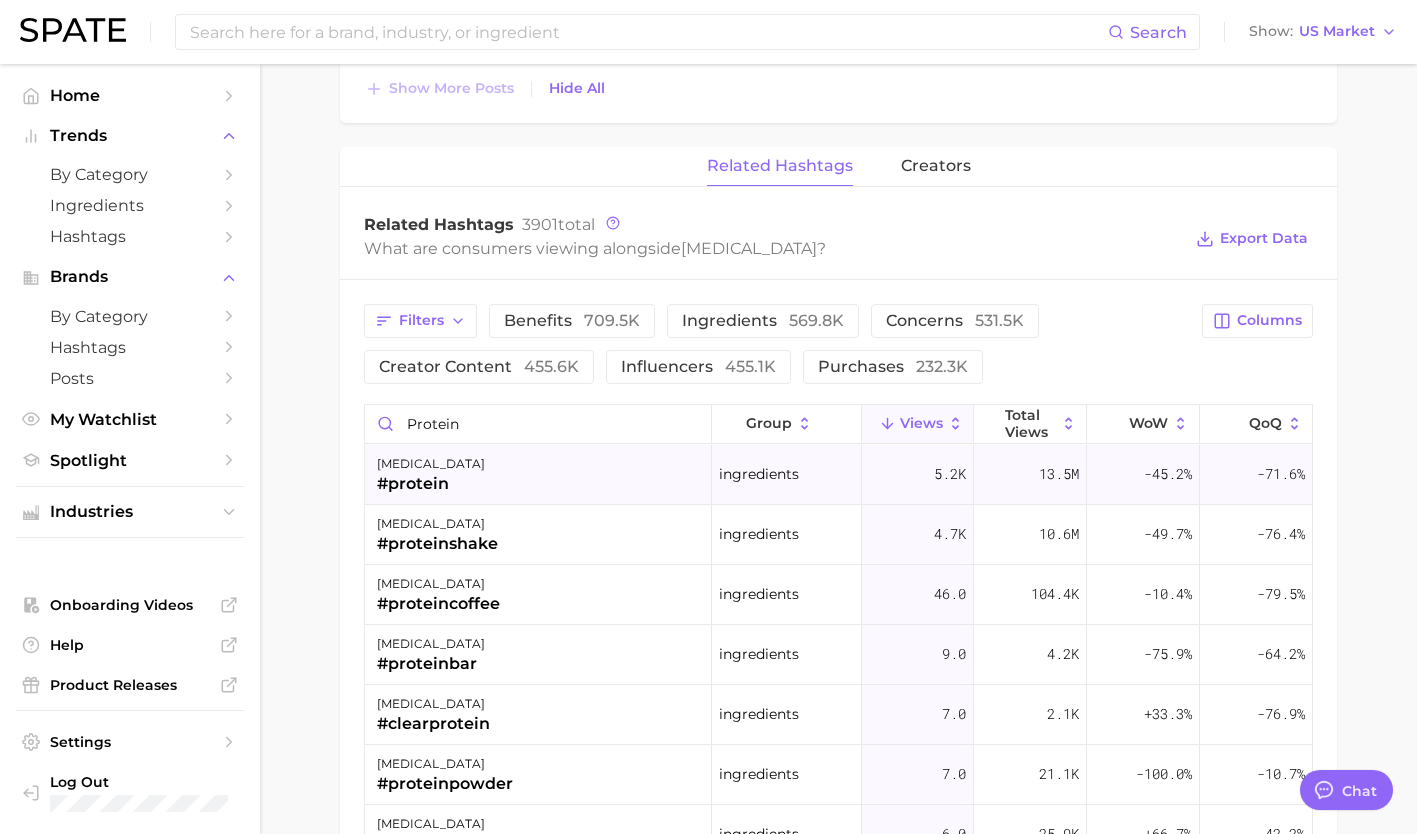 click on "[MEDICAL_DATA] #protein" at bounding box center (538, 475) 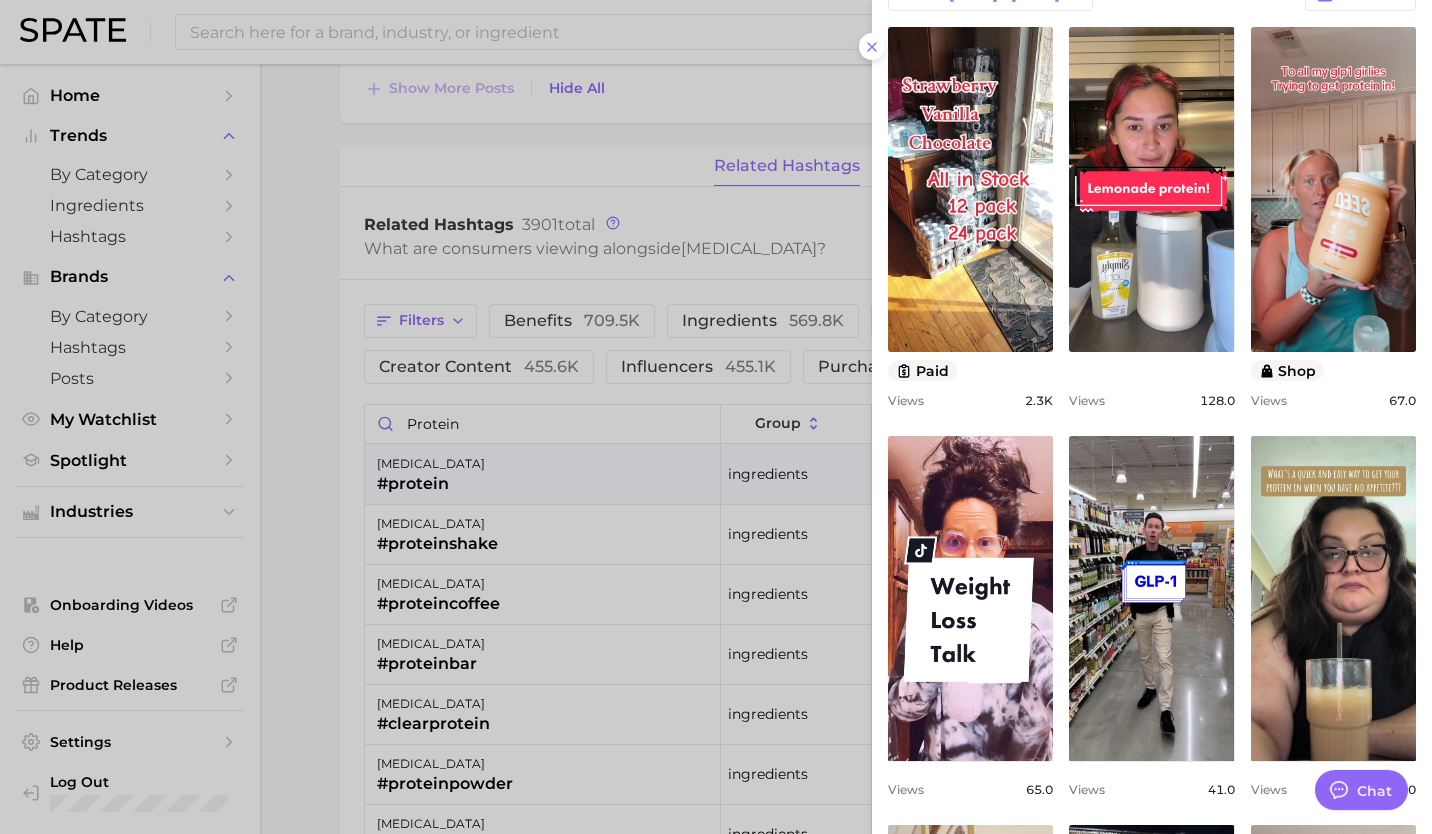 click at bounding box center (716, 417) 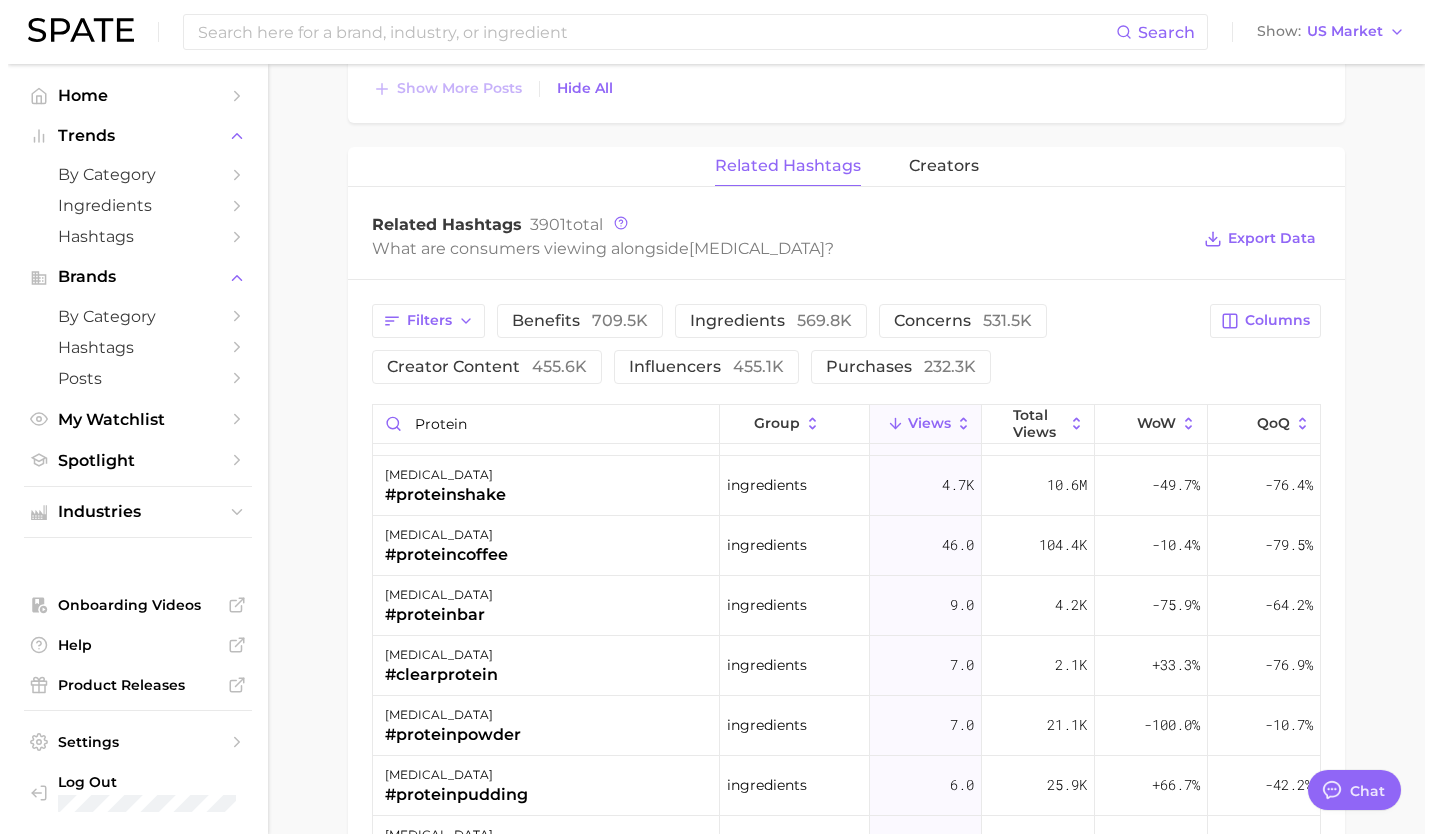 scroll, scrollTop: 84, scrollLeft: 0, axis: vertical 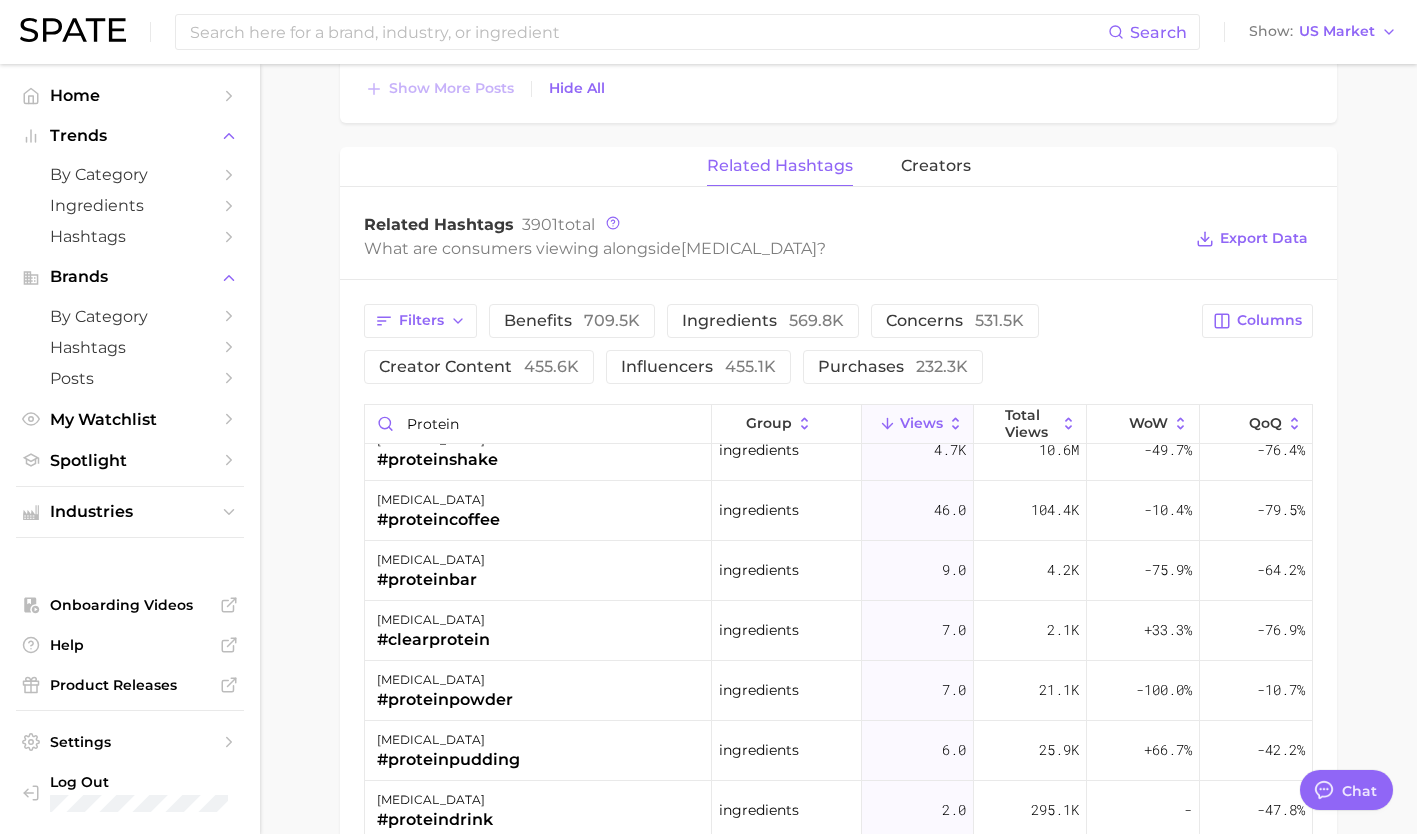 click on "[MEDICAL_DATA] #clearprotein" at bounding box center (538, 631) 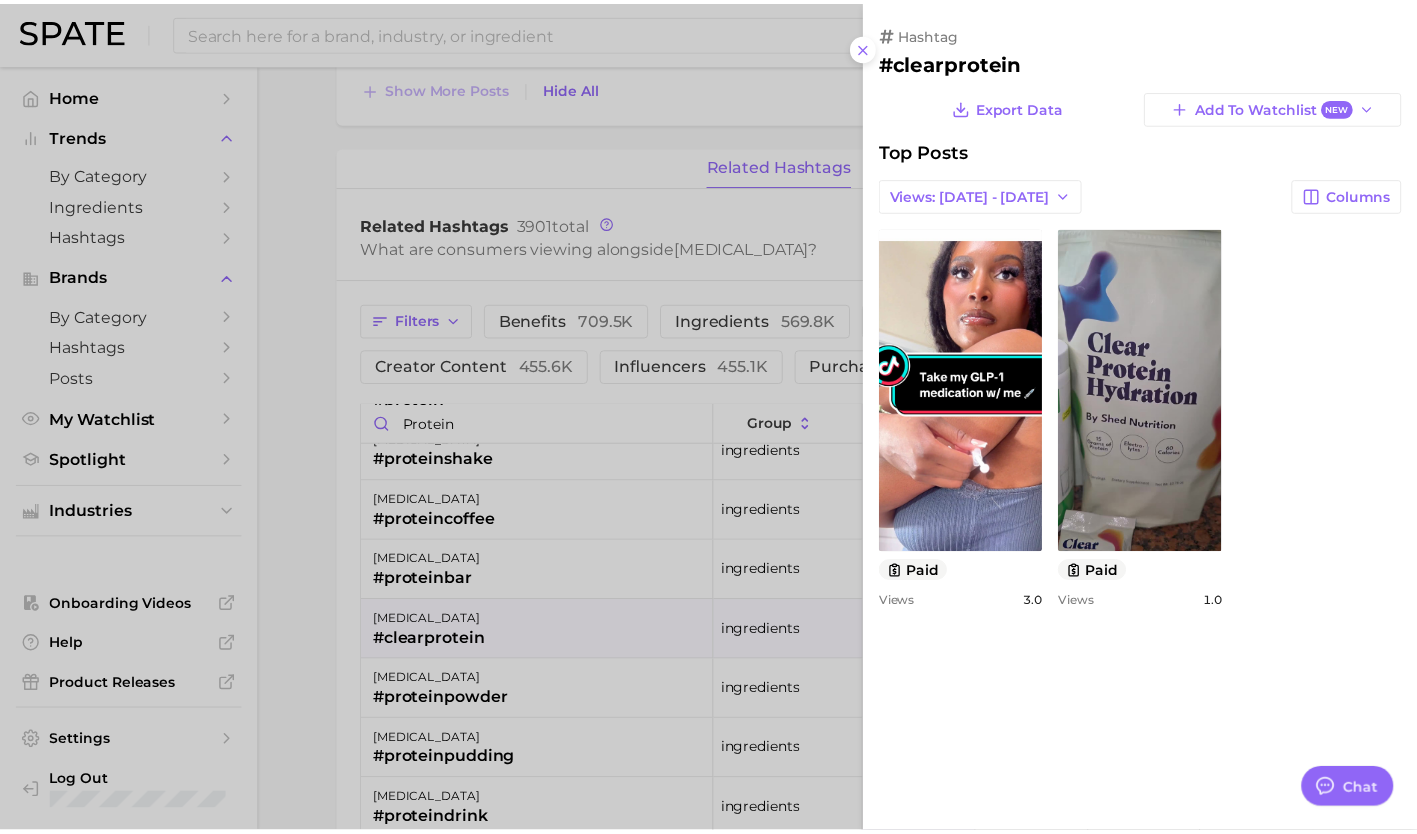 scroll, scrollTop: 0, scrollLeft: 0, axis: both 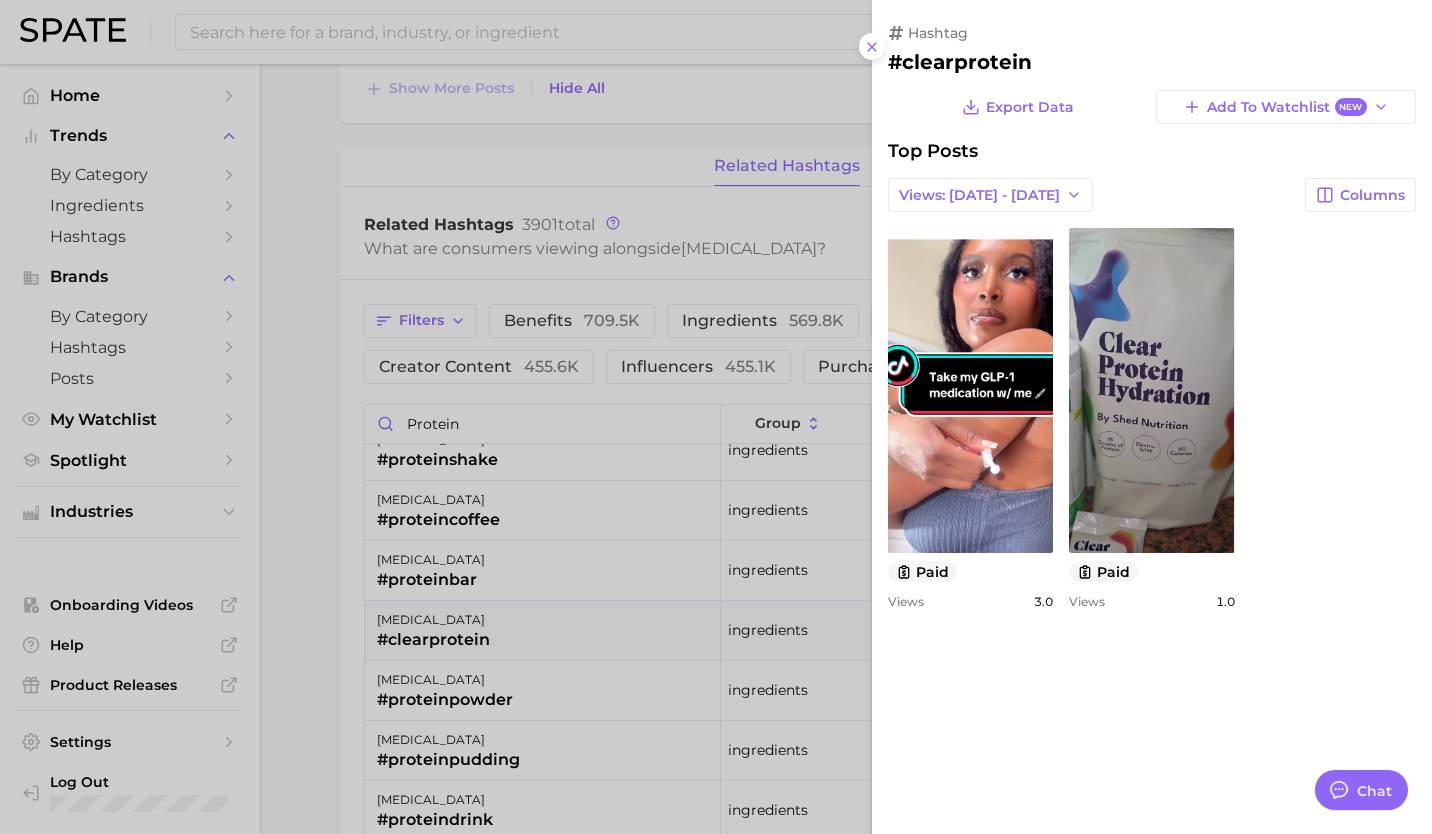 click at bounding box center (716, 417) 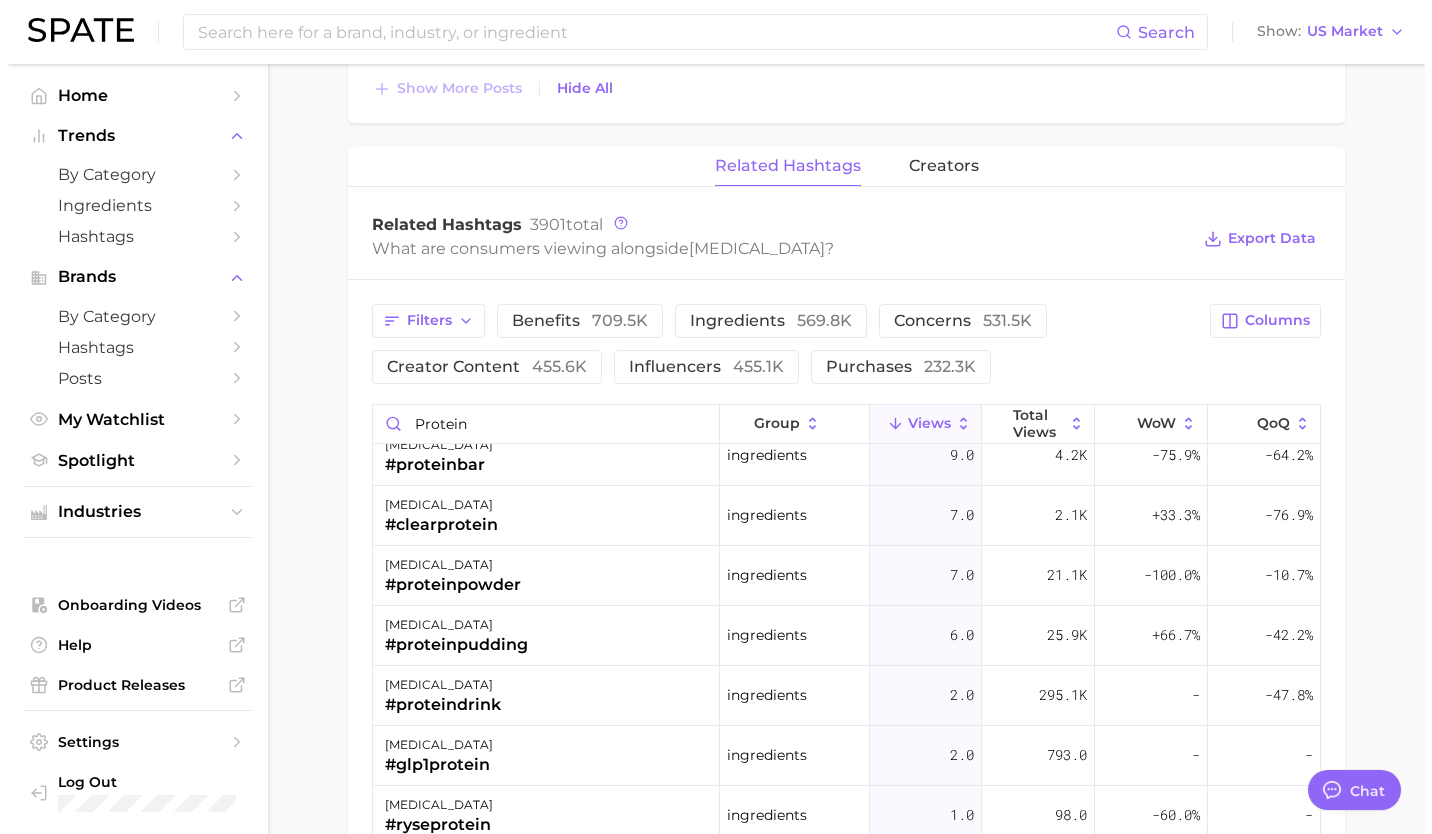 scroll, scrollTop: 207, scrollLeft: 0, axis: vertical 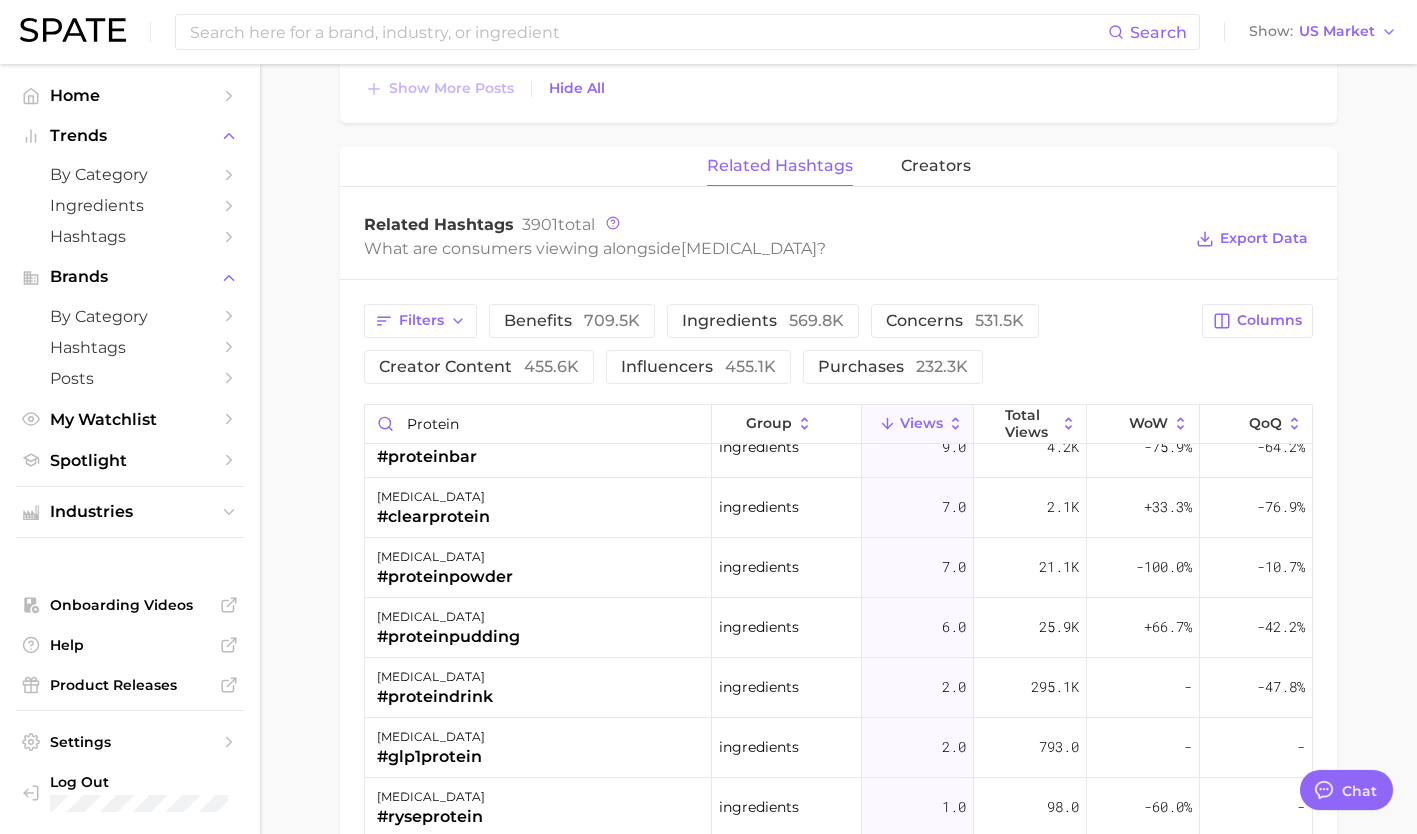click on "[MEDICAL_DATA] #proteinpudding" at bounding box center (538, 628) 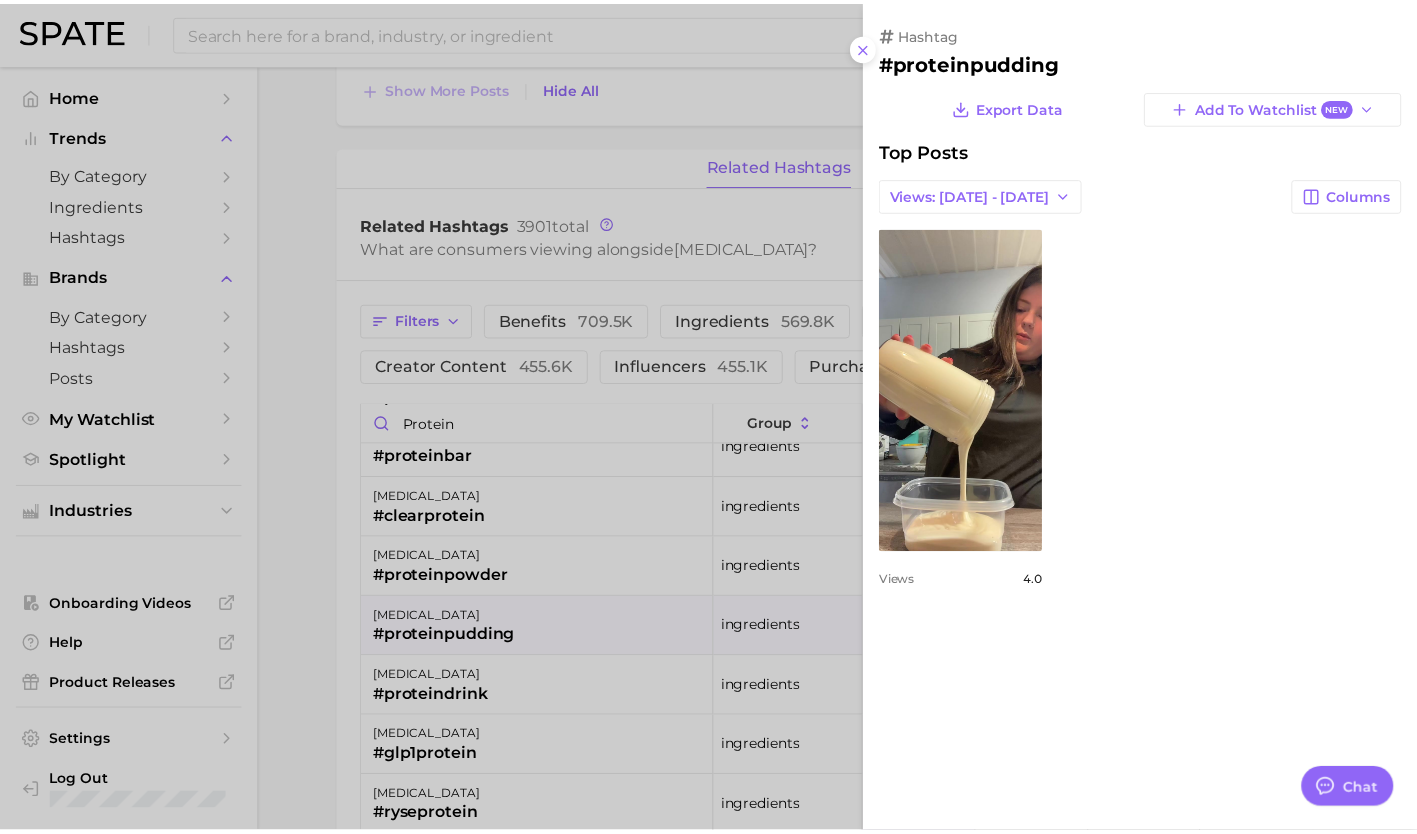 scroll, scrollTop: 0, scrollLeft: 0, axis: both 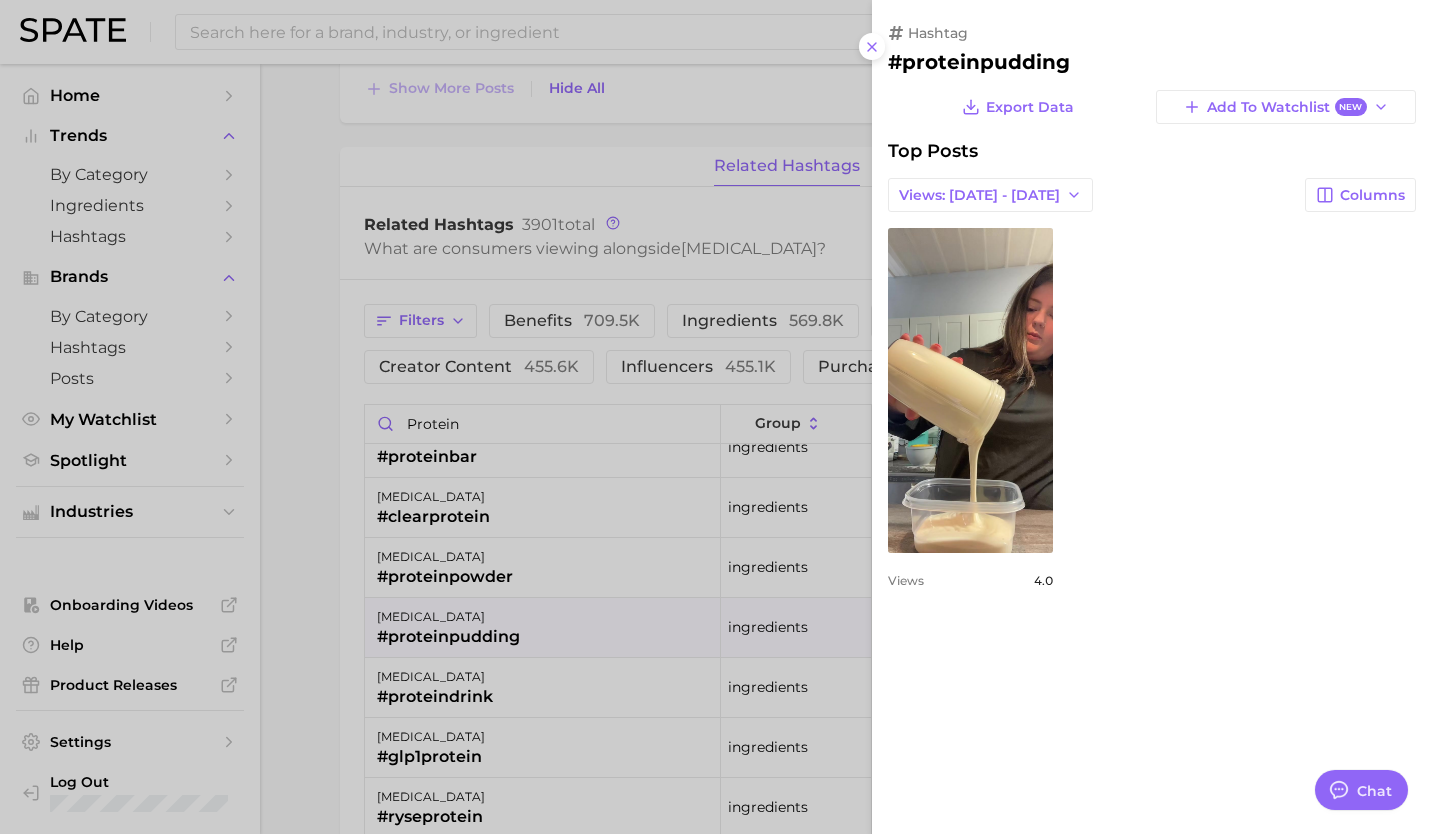 click at bounding box center (716, 417) 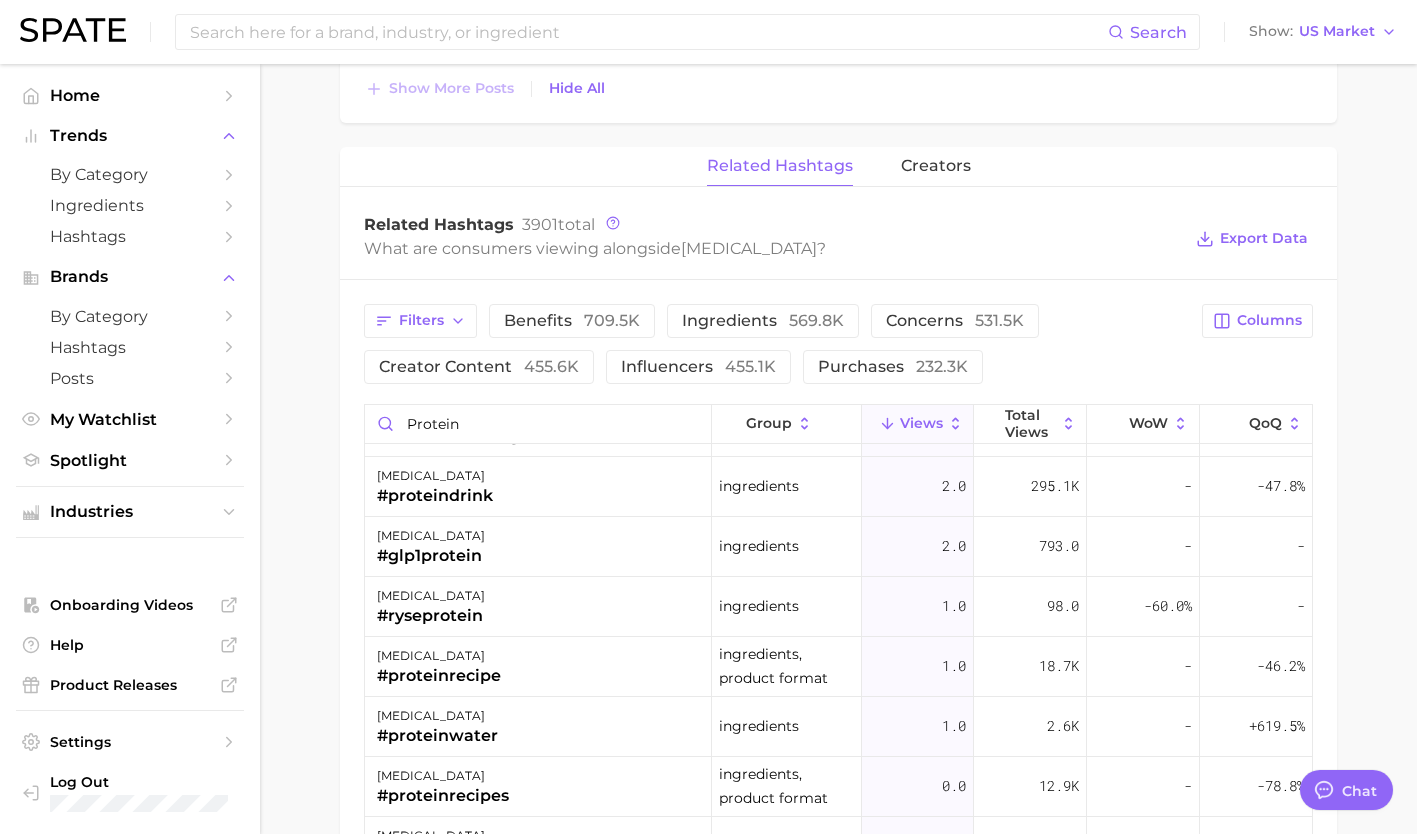 scroll, scrollTop: 408, scrollLeft: 0, axis: vertical 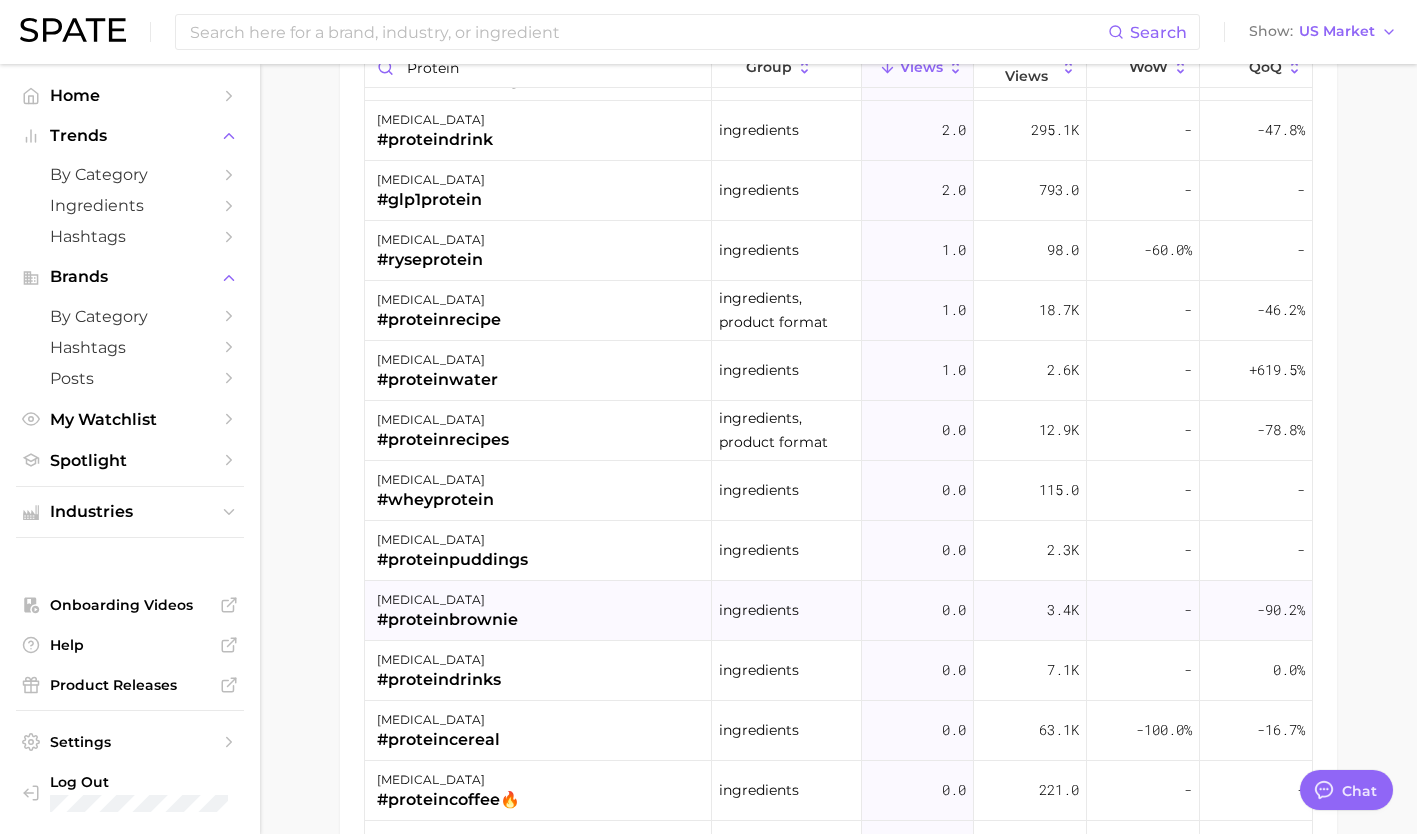 click on "[MEDICAL_DATA] #proteinbrownie" at bounding box center (538, 611) 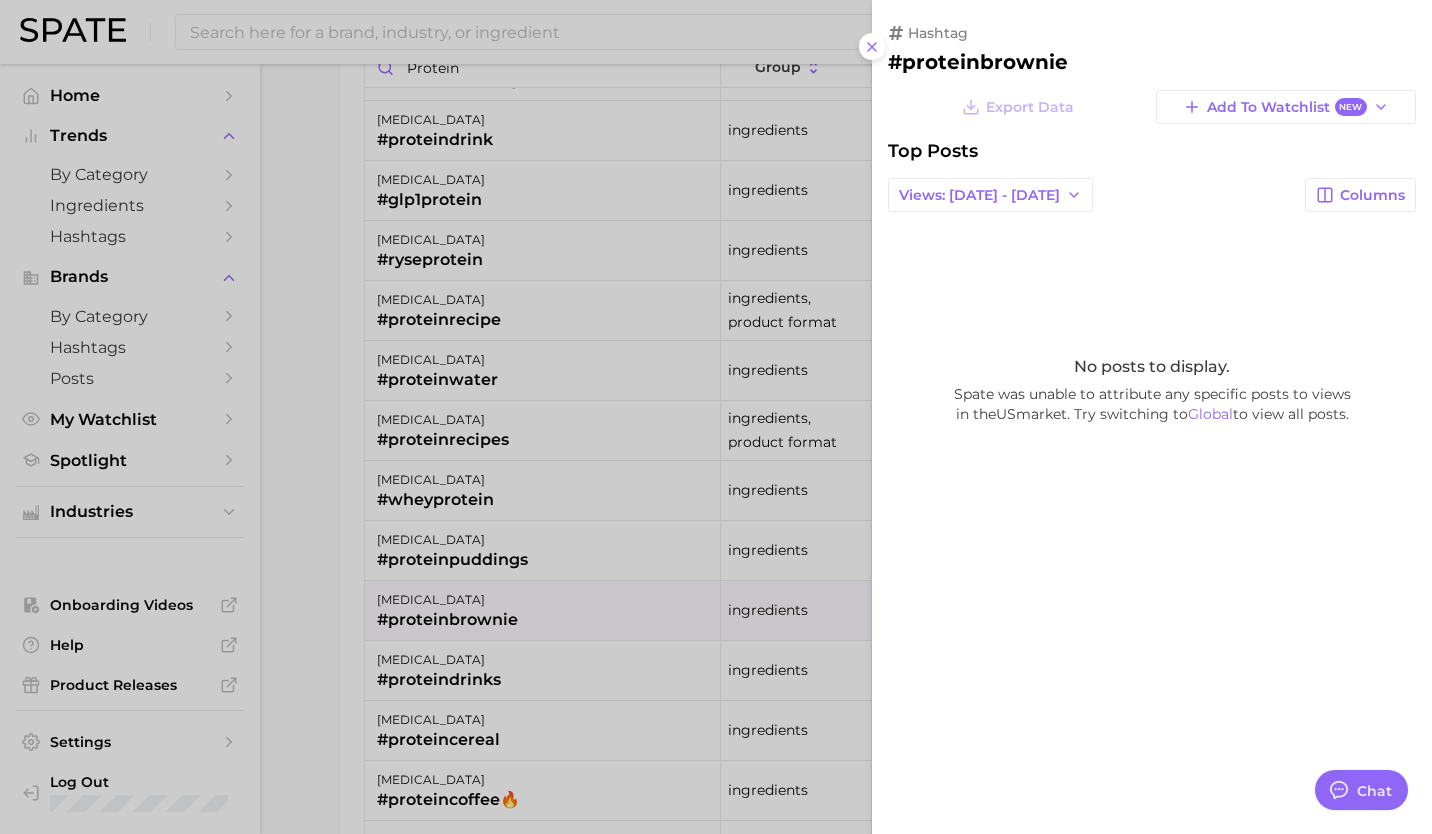 click at bounding box center [716, 417] 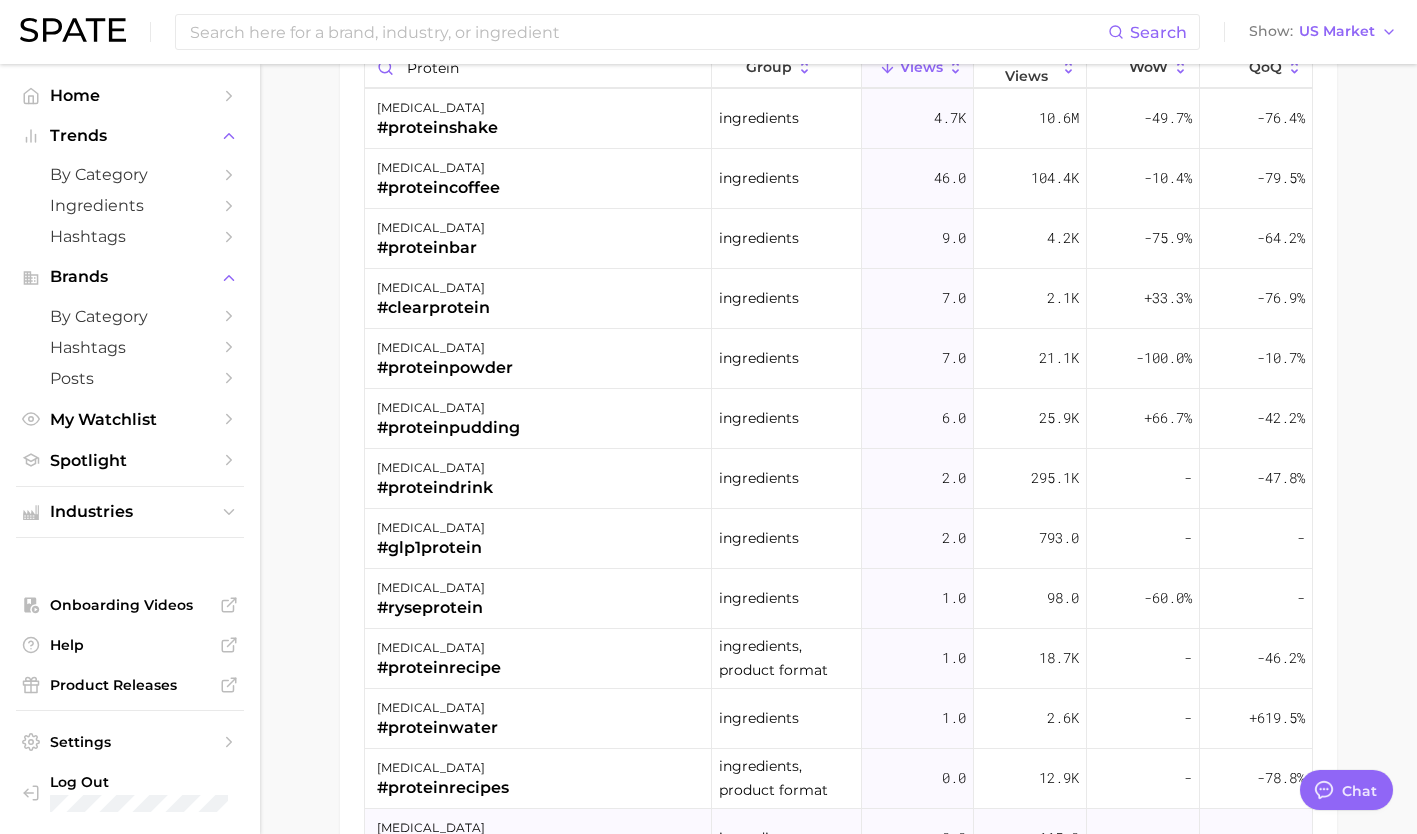 scroll, scrollTop: 0, scrollLeft: 0, axis: both 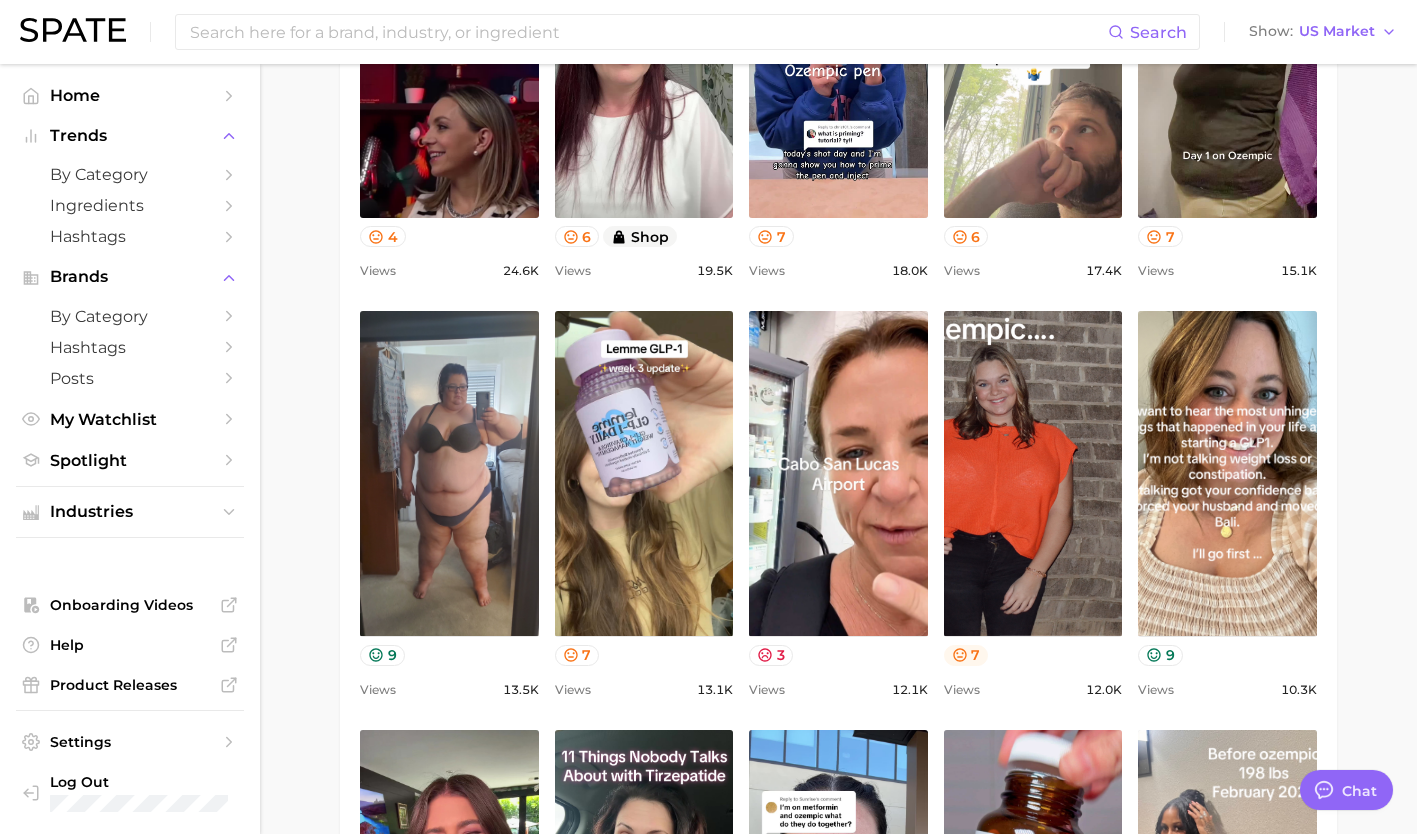click 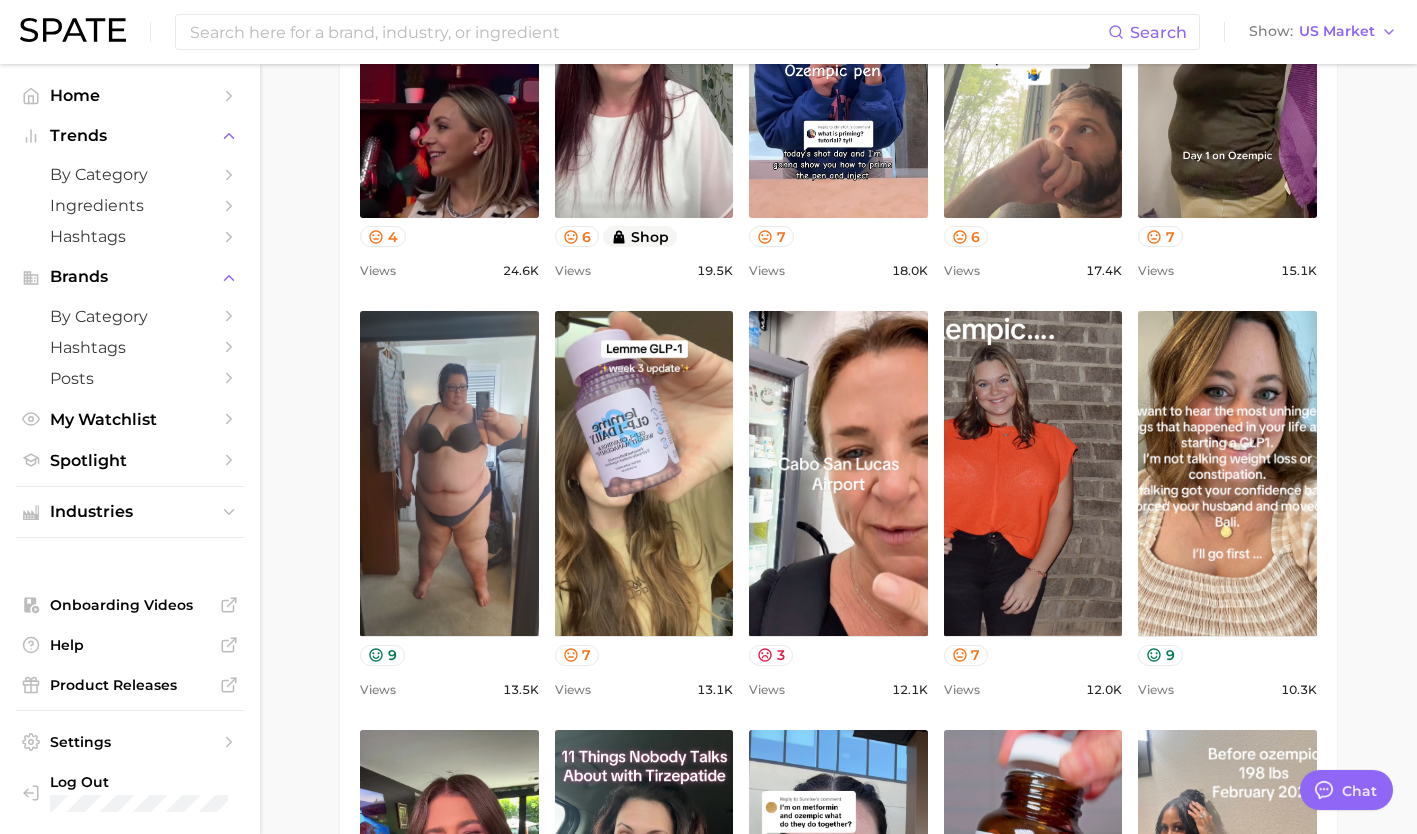 click on "view post on TikTok 6 Views 375.2k view post on TikTok 5 Views 160.7k view post on TikTok 7 new Views 83.9k view post on TikTok 6 Views 42.0k view post on TikTok 6 Views 30.4k view post on TikTok 4 Views 24.6k view post on TikTok 6 shop Views 19.5k view post on TikTok 7 Views 18.0k view post on TikTok 6 Views 17.4k view post on TikTok 7 Views 15.1k view post on TikTok 9 Views 13.5k view post on TikTok 7 Views 13.1k view post on TikTok 3 Views 12.1k view post on TikTok 7 Views 12.0k view post on TikTok 9 Views 10.3k view post on TikTok 5 Views 9.3k view post on TikTok 5 paid Views 8.3k view post on TikTok 6 Views 7.4k view post on TikTok 7 paid Views 6.4k view post on TikTok 7 Views 6.1k" at bounding box center [838, 297] 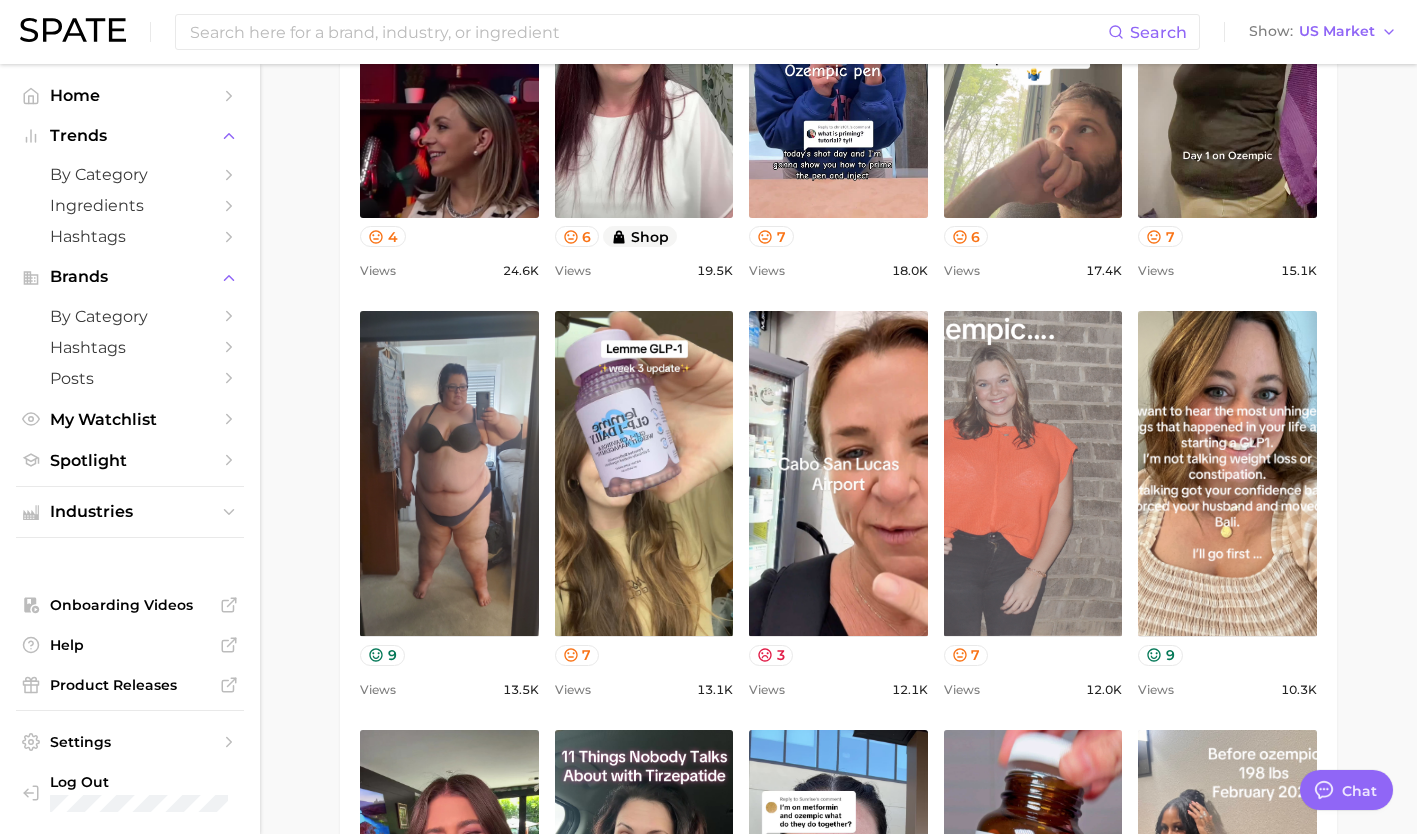 click on "view post on TikTok" at bounding box center [1033, 473] 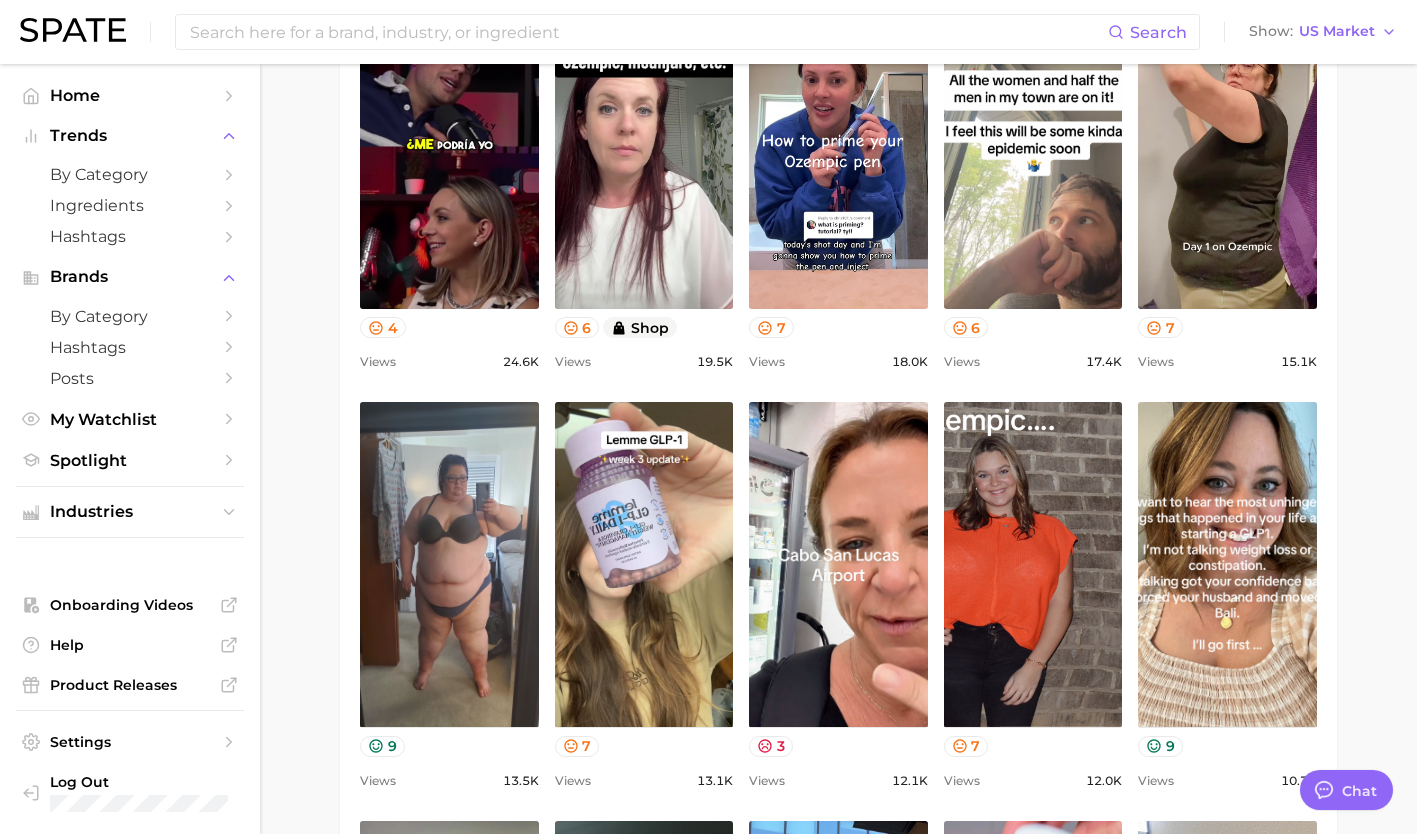 scroll, scrollTop: 1439, scrollLeft: 0, axis: vertical 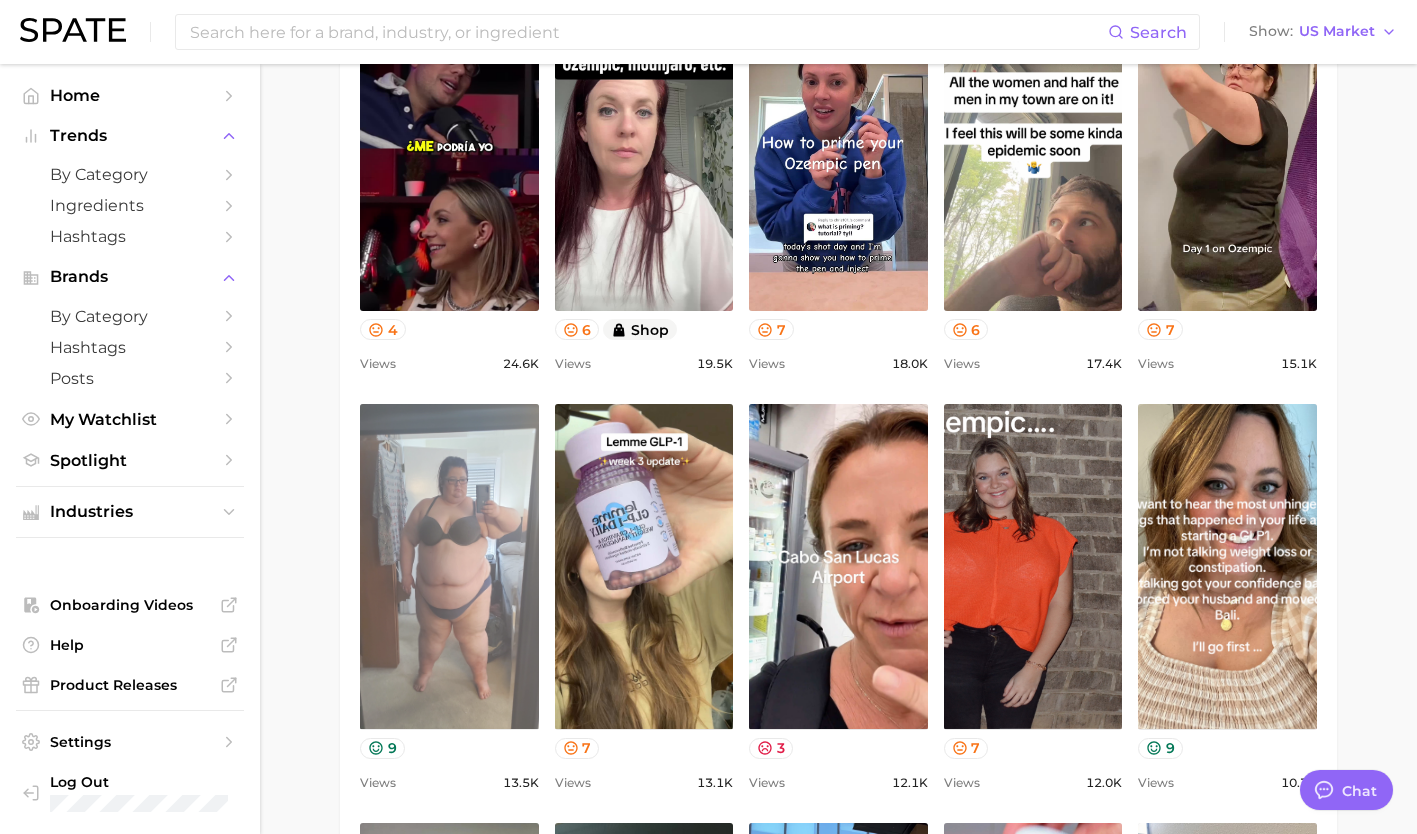 click on "view post on TikTok" at bounding box center (449, 566) 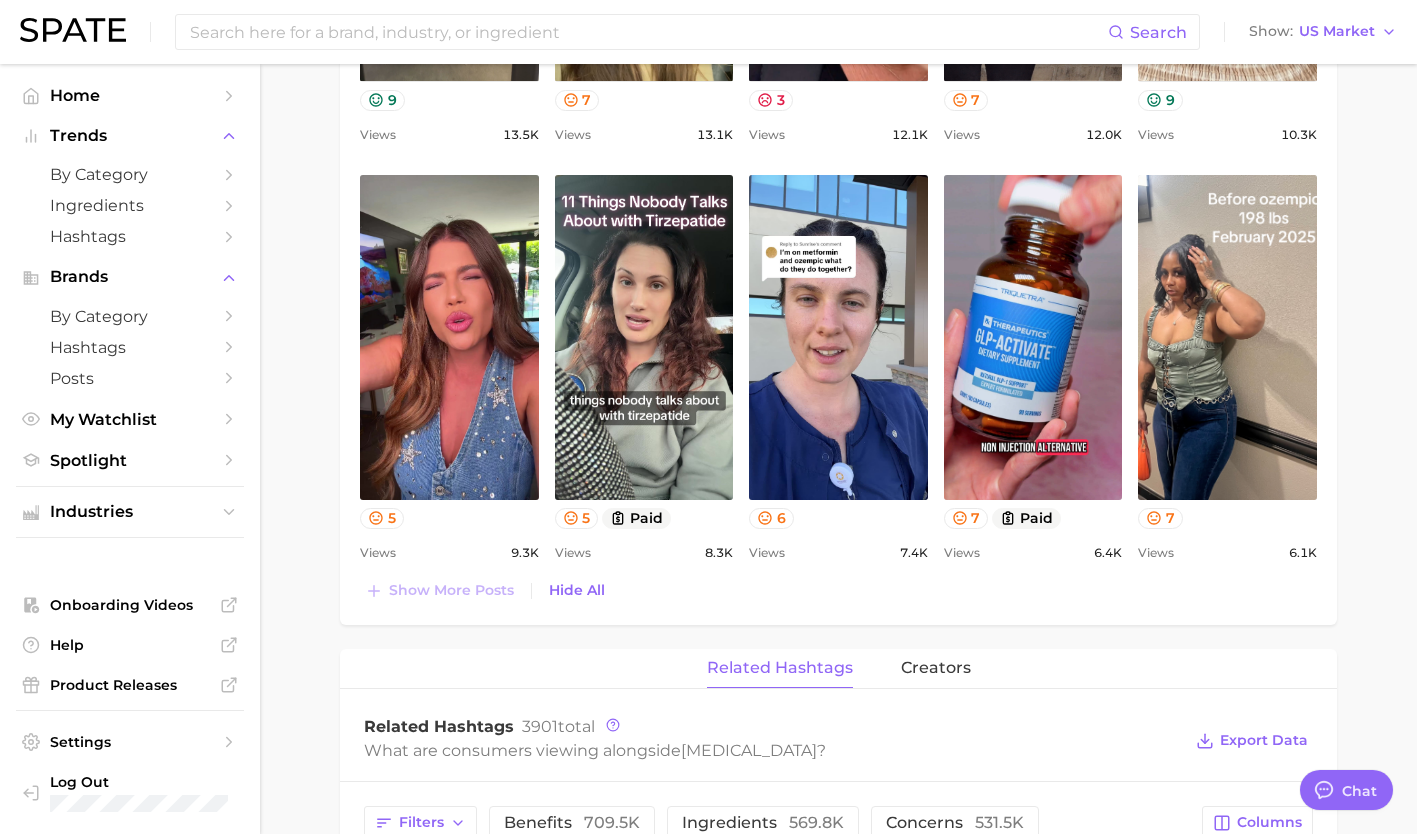 scroll, scrollTop: 2088, scrollLeft: 0, axis: vertical 